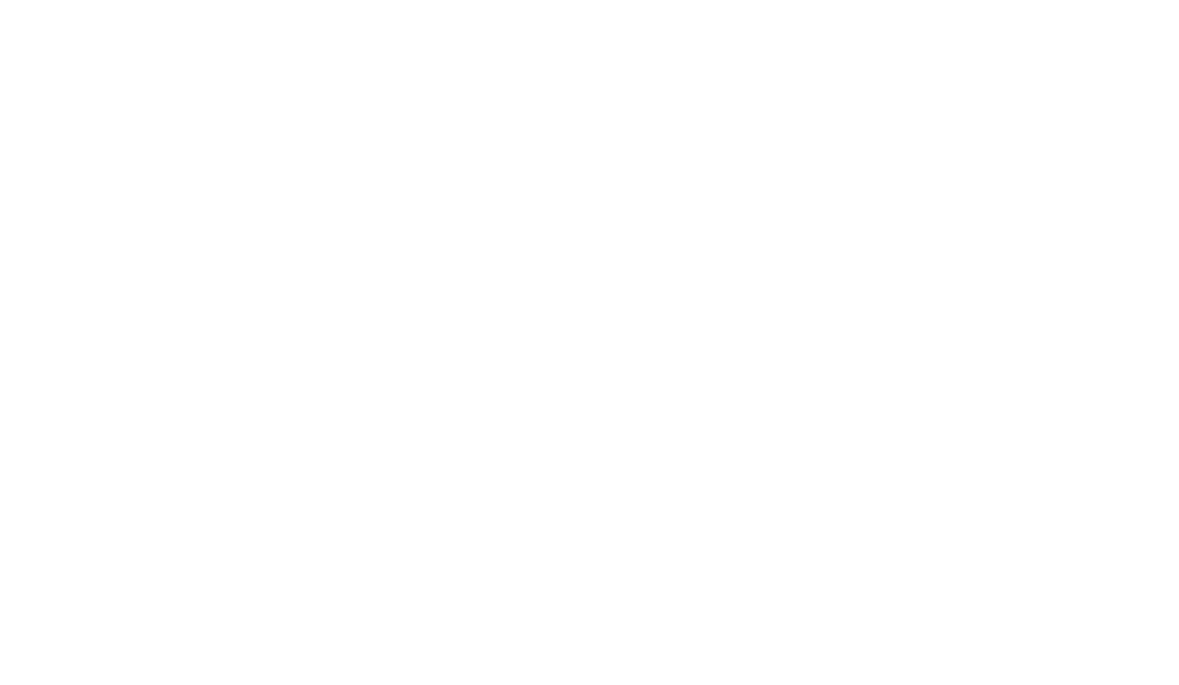 scroll, scrollTop: 0, scrollLeft: 0, axis: both 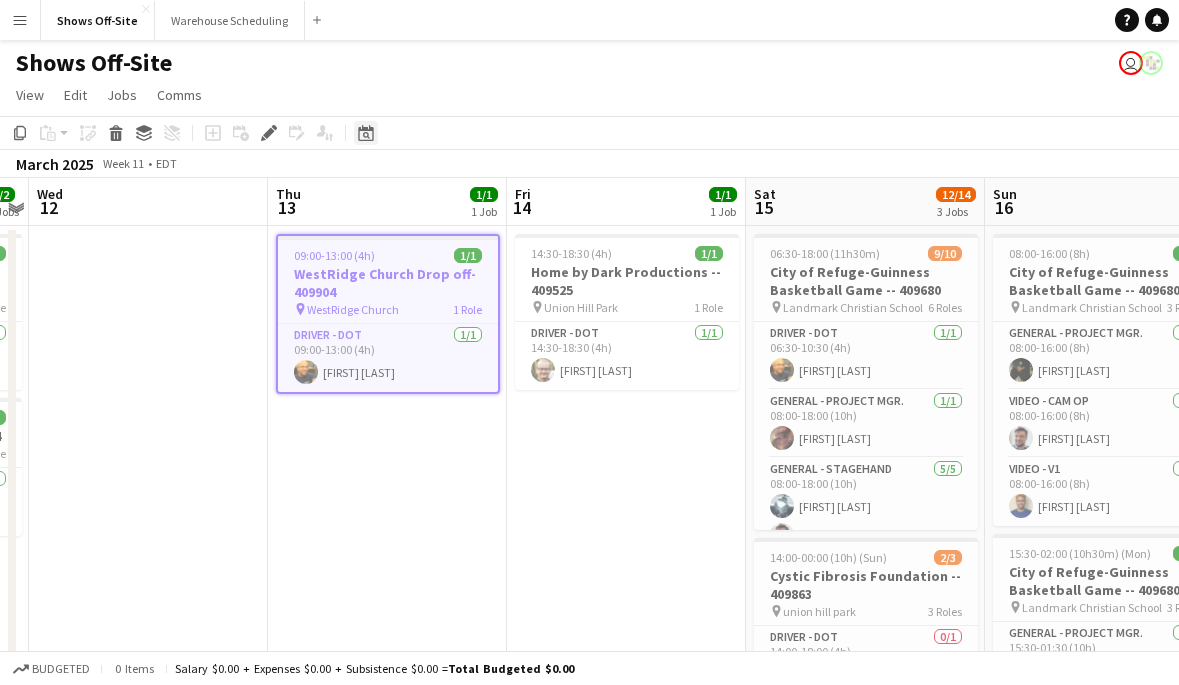 click at bounding box center (365, 133) 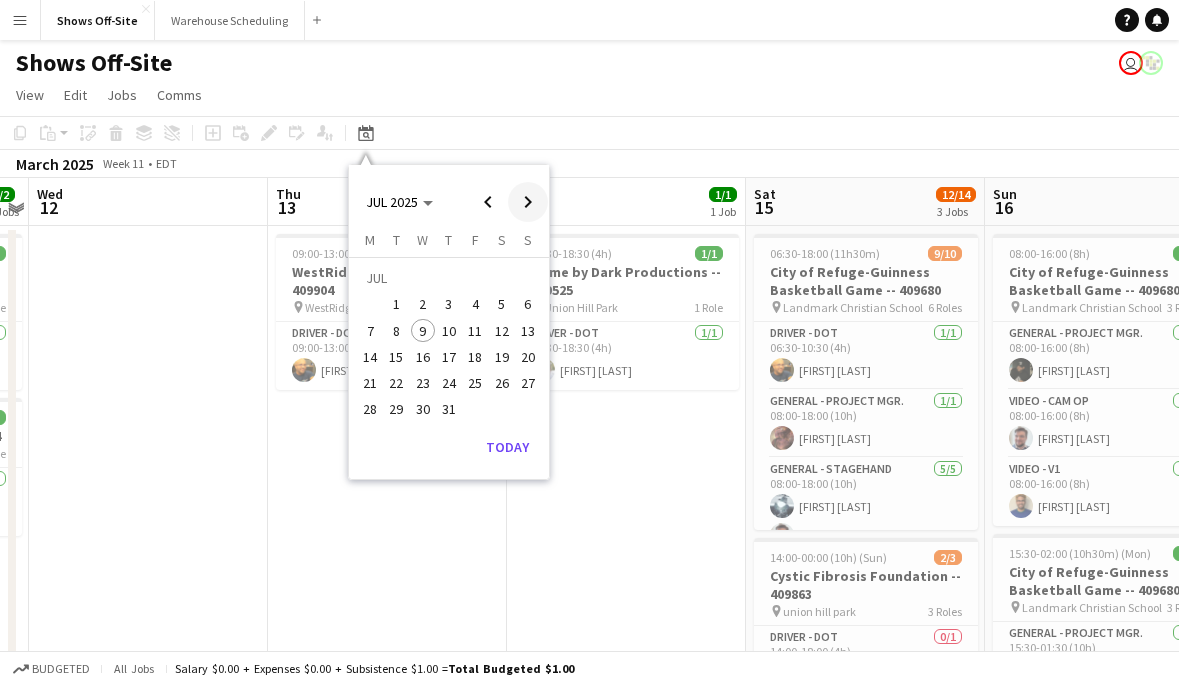 click at bounding box center (528, 202) 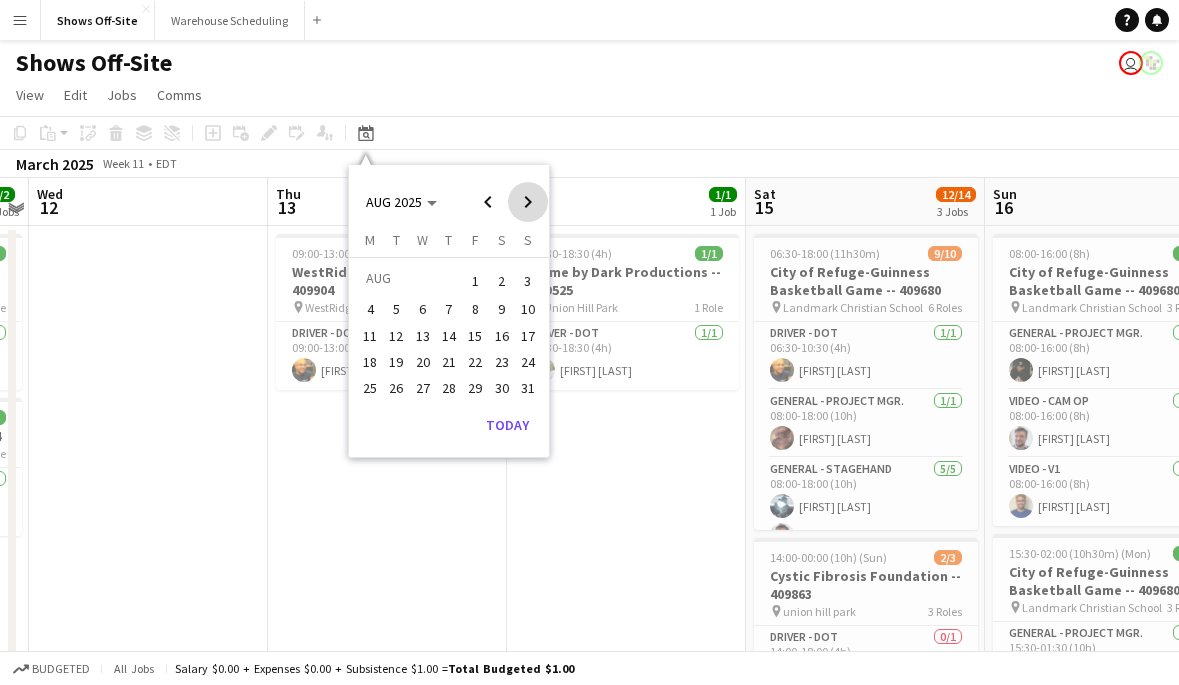 click at bounding box center [528, 202] 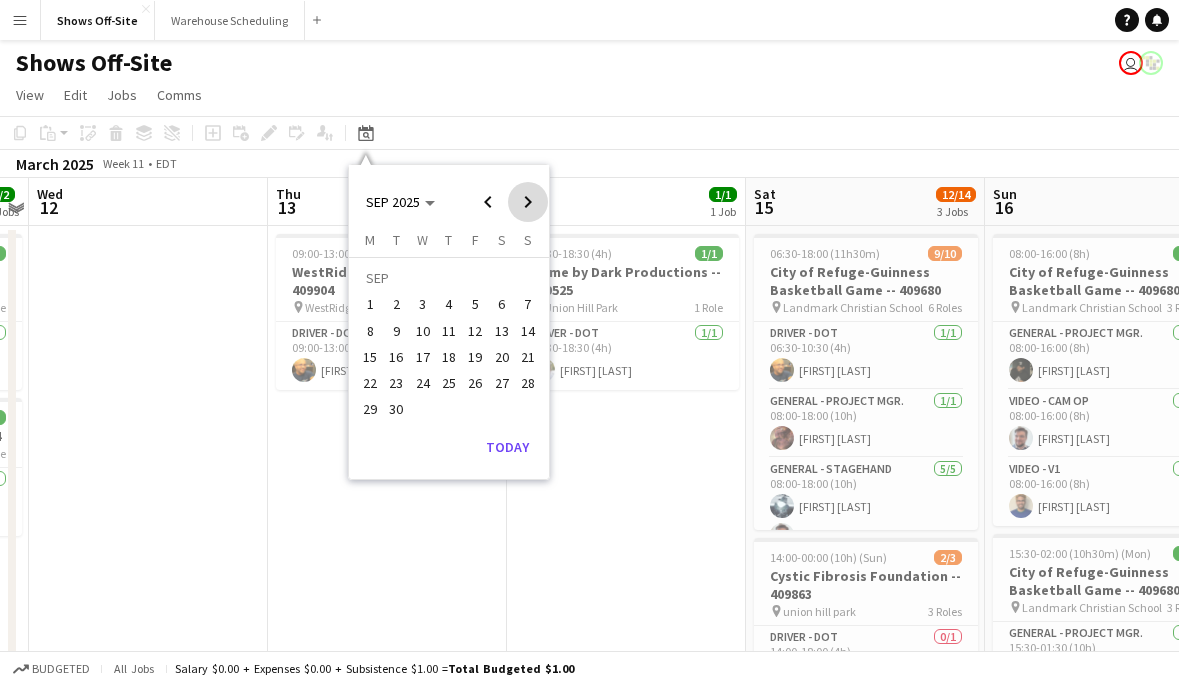 click at bounding box center (528, 202) 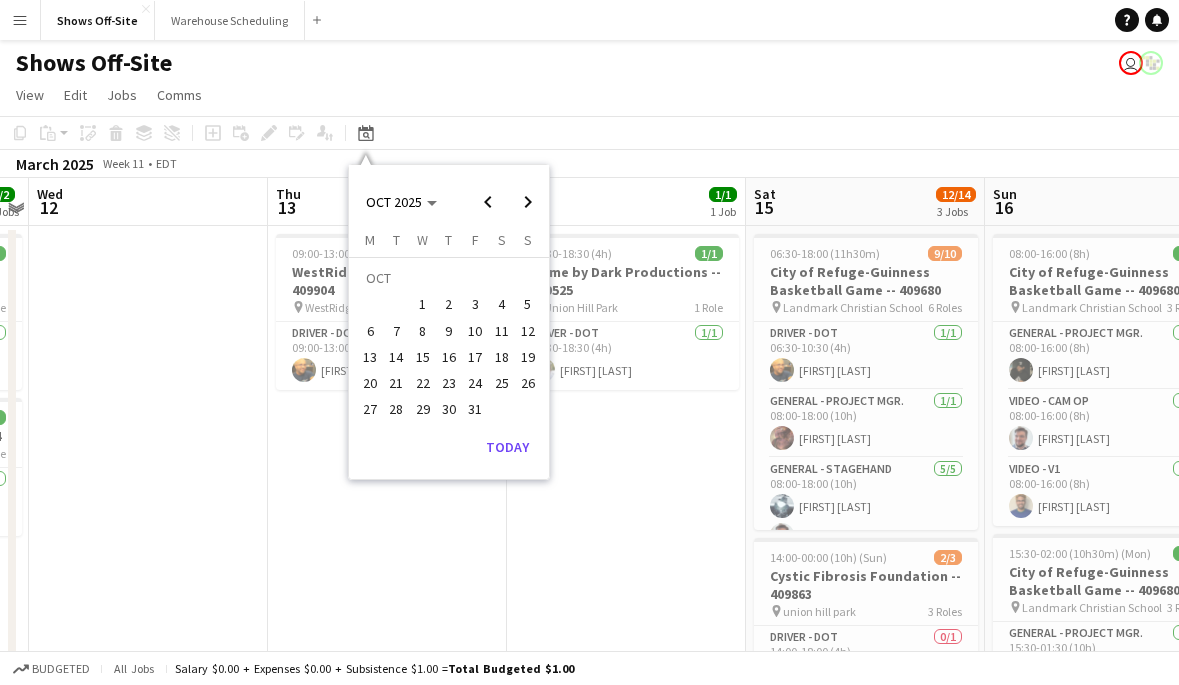 click on "22" at bounding box center [423, 383] 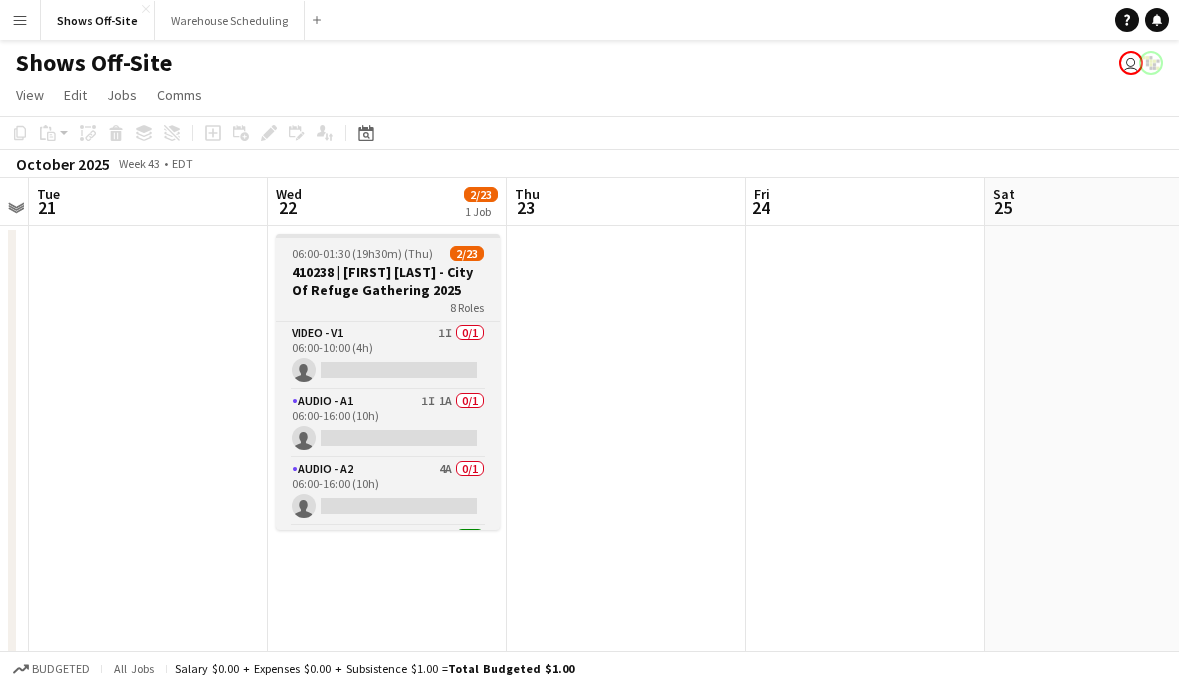 click on "410238 | [FIRST] [LAST] - City Of Refuge Gathering 2025" at bounding box center (388, 281) 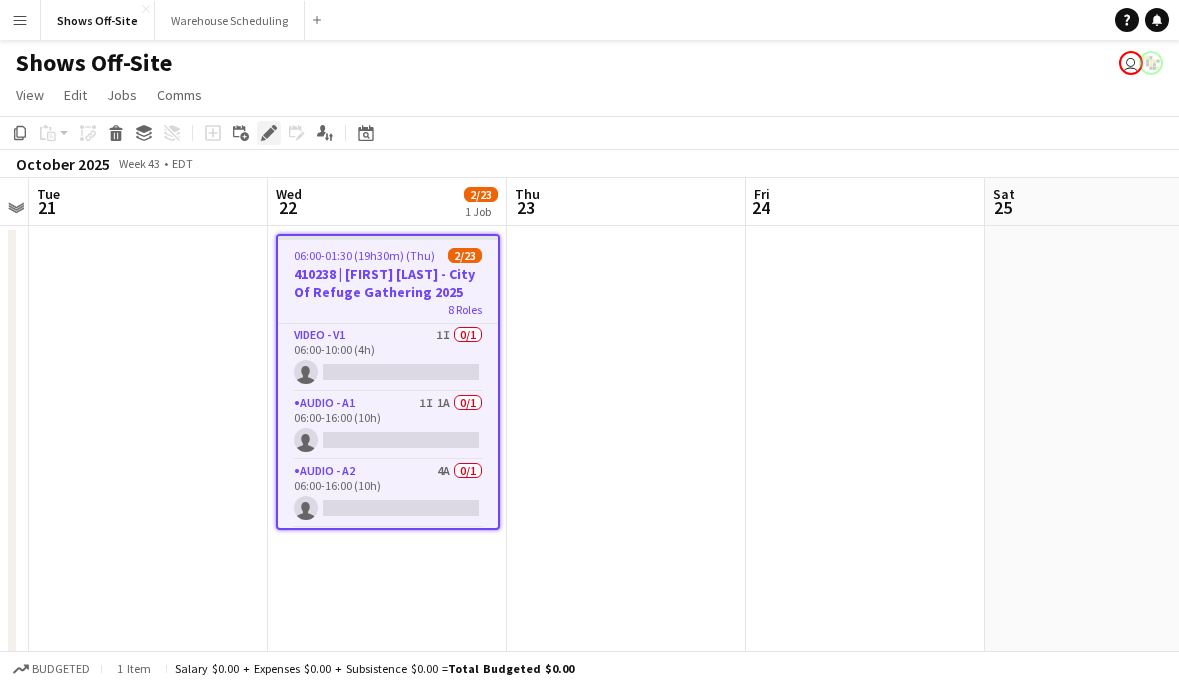 click at bounding box center (268, 133) 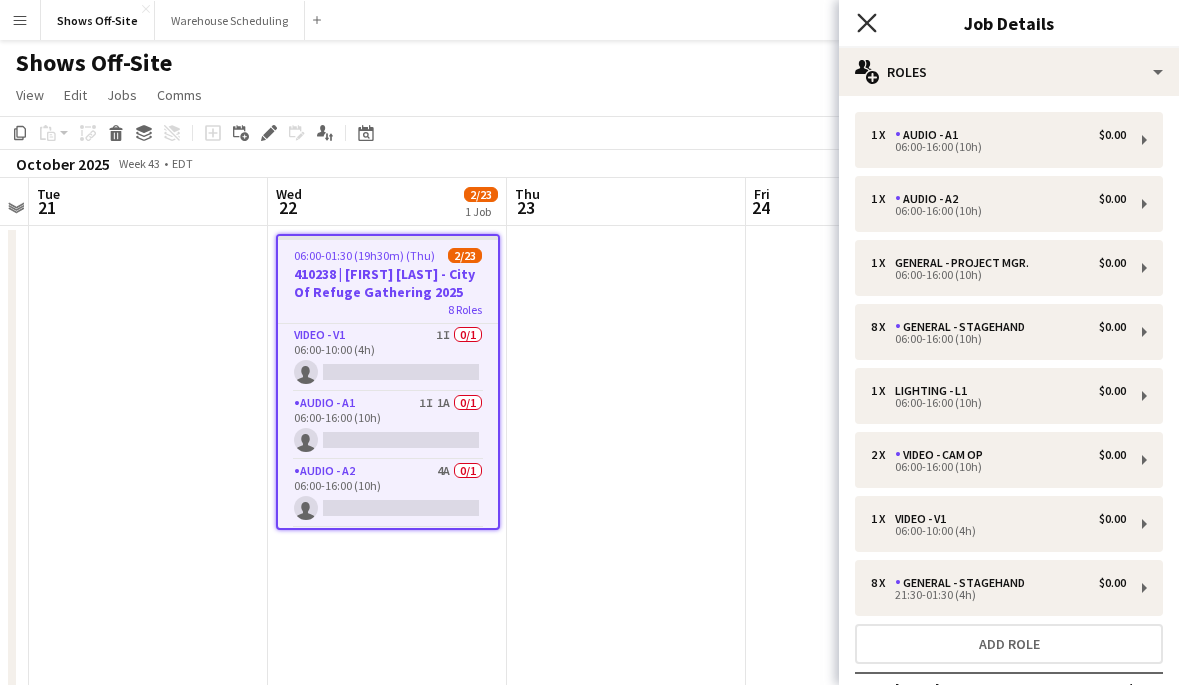 click on "Close pop-in" at bounding box center [866, 22] 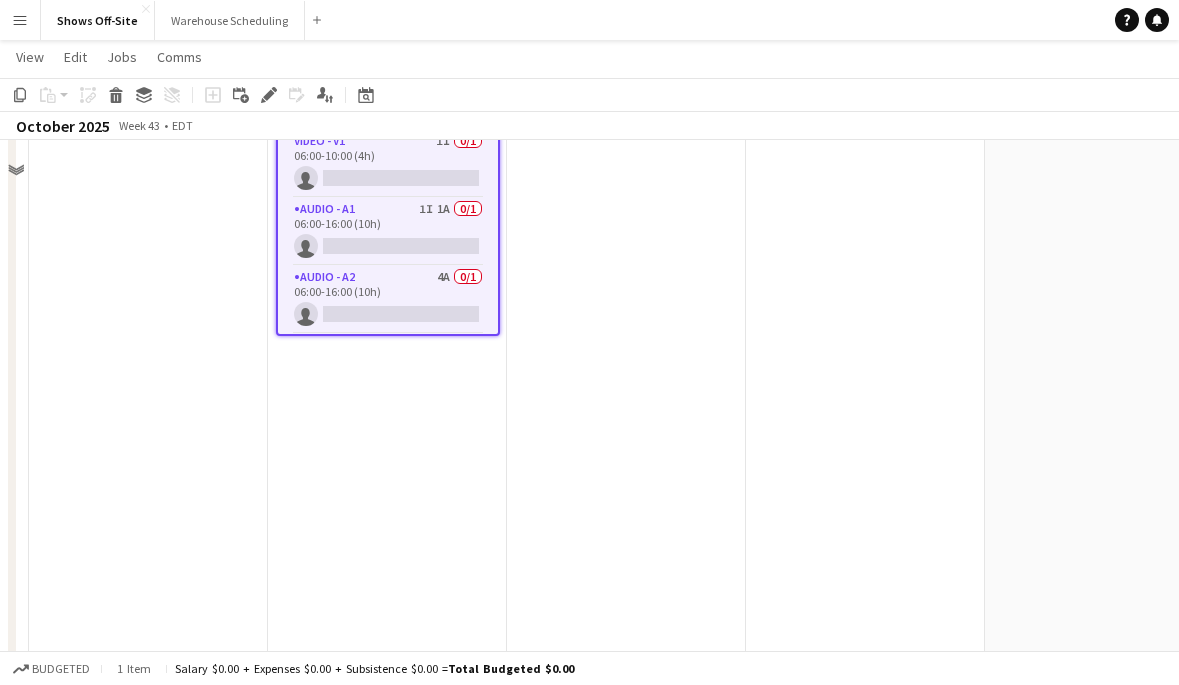 scroll, scrollTop: 0, scrollLeft: 0, axis: both 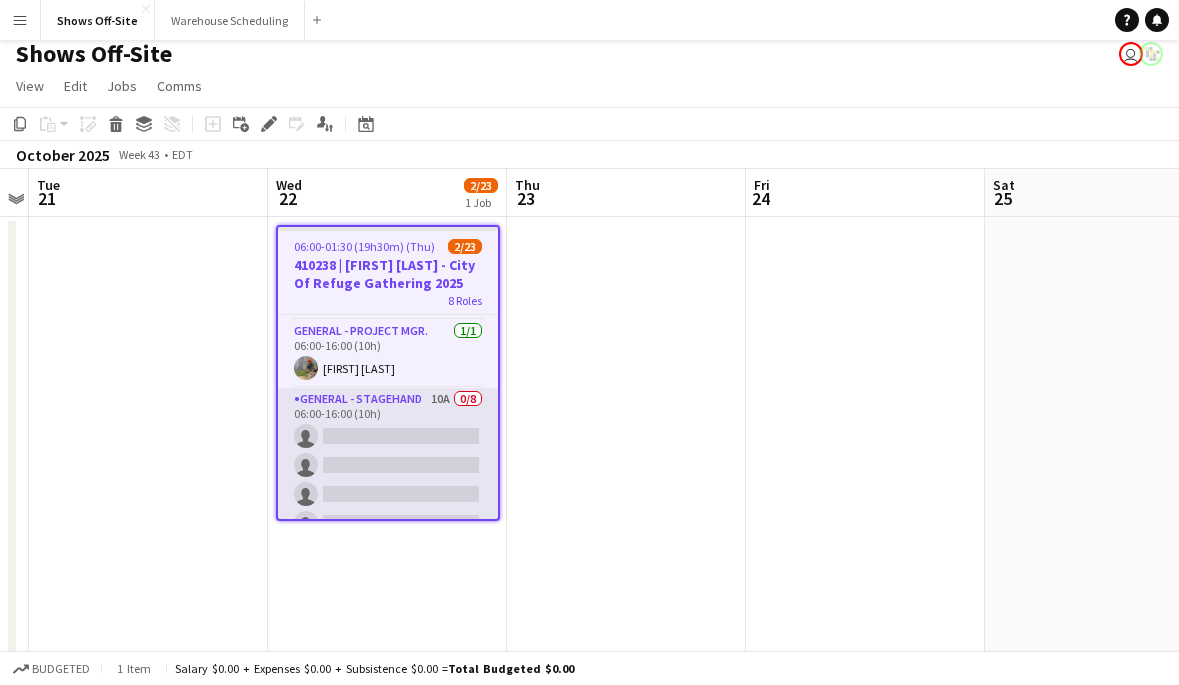 click on "General - Stagehand   10A   0/8   06:00-16:00 (10h)
single-neutral-actions
single-neutral-actions
single-neutral-actions
single-neutral-actions
single-neutral-actions
single-neutral-actions
single-neutral-actions
single-neutral-actions" at bounding box center [388, 523] 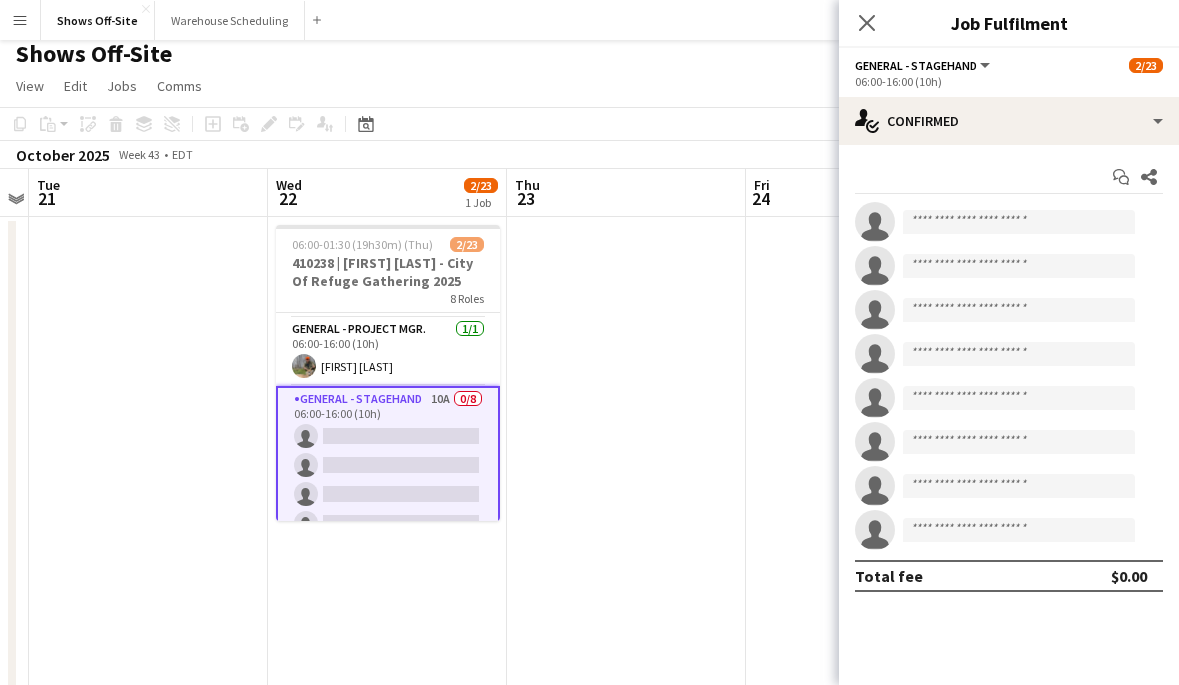 click on "Total fee   $0.00" at bounding box center [1009, 376] 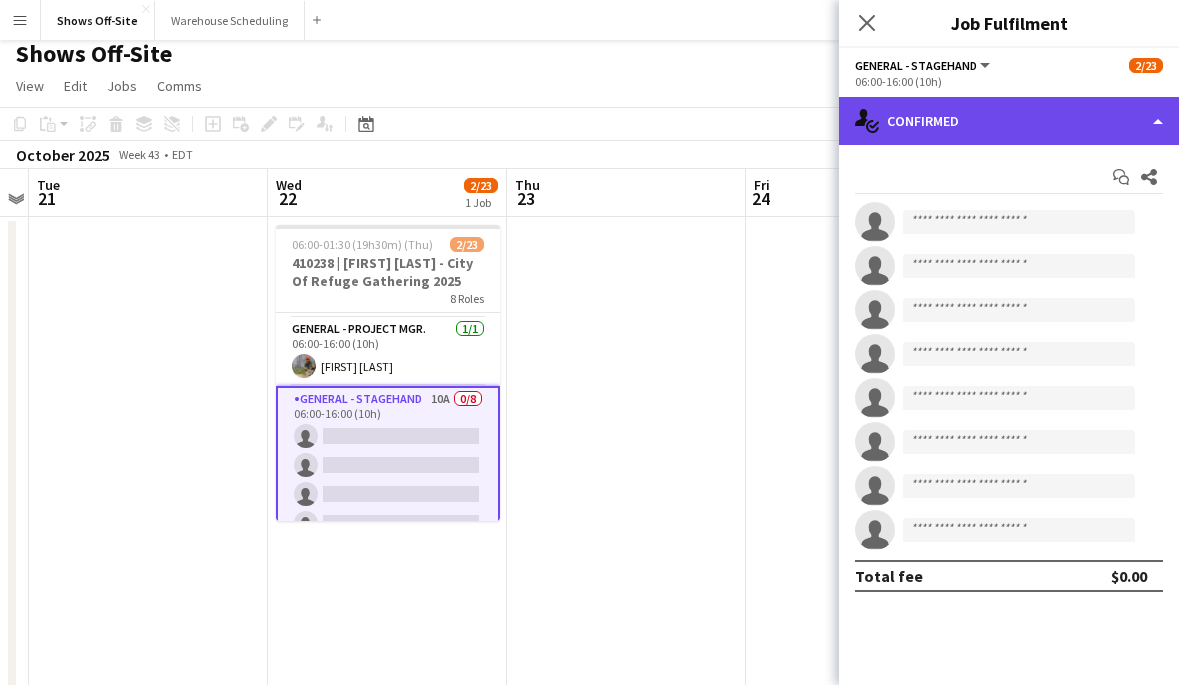 click on "single-neutral-actions-check-2
Confirmed" at bounding box center [1009, 121] 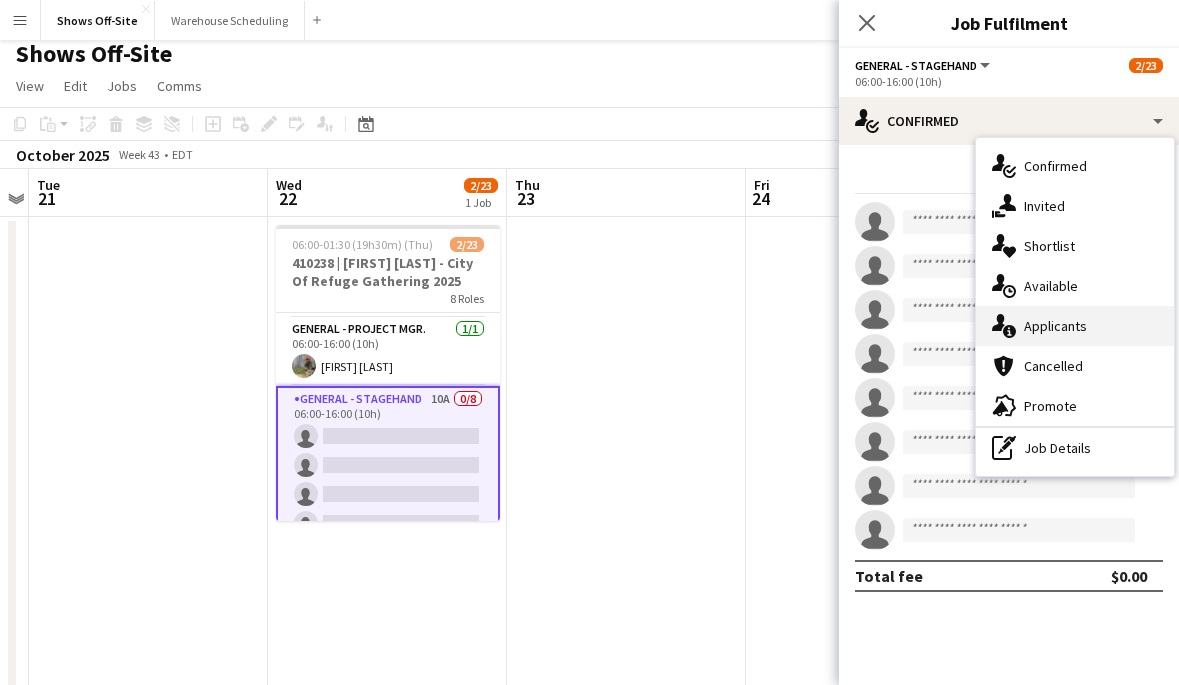 click on "single-neutral-actions-information
Applicants" at bounding box center (1075, 326) 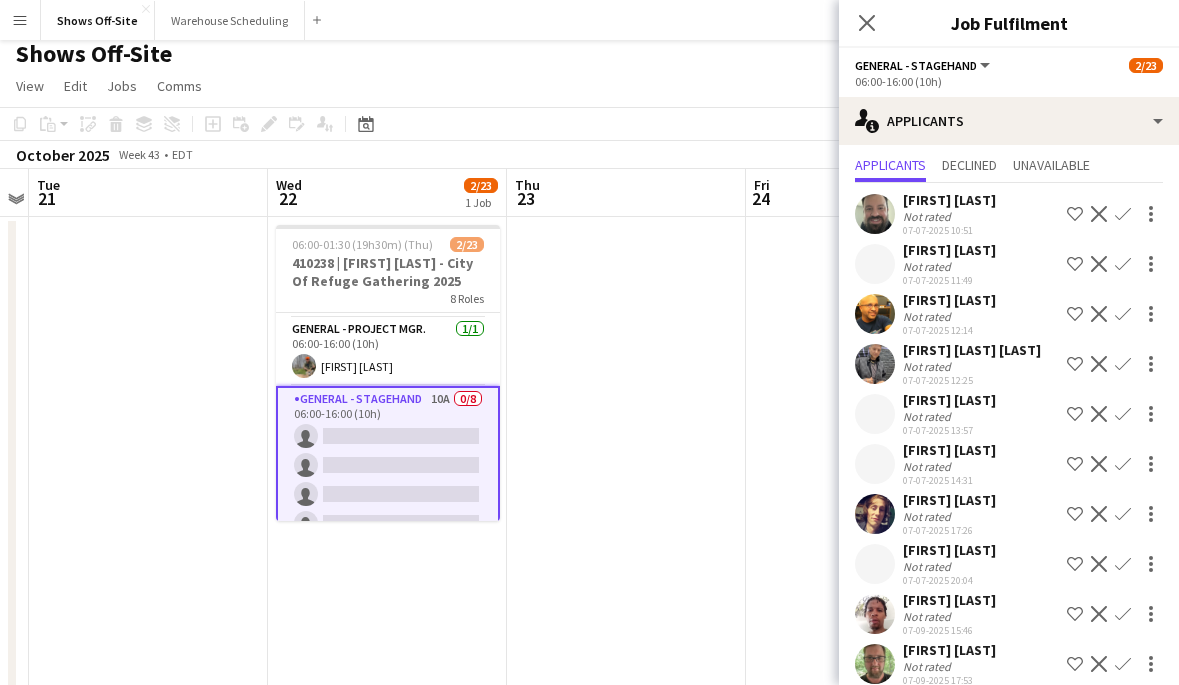 scroll, scrollTop: 90, scrollLeft: 0, axis: vertical 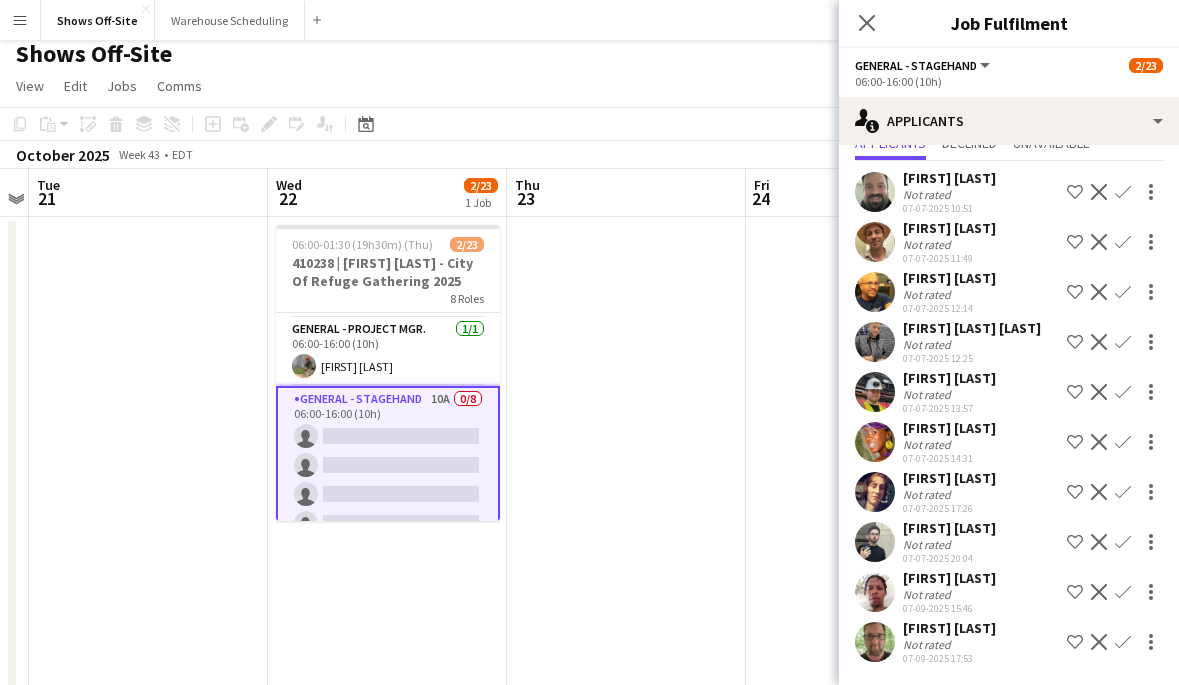 click on "Confirm" at bounding box center [1075, 192] 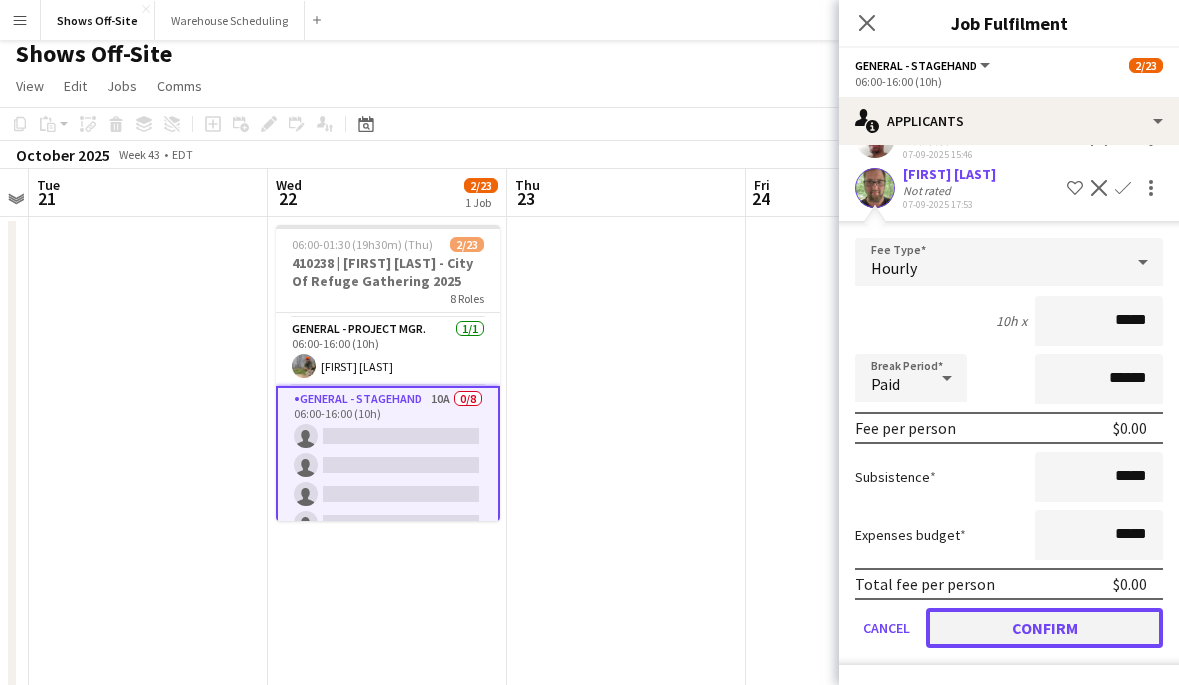 click on "Confirm" at bounding box center [1044, 628] 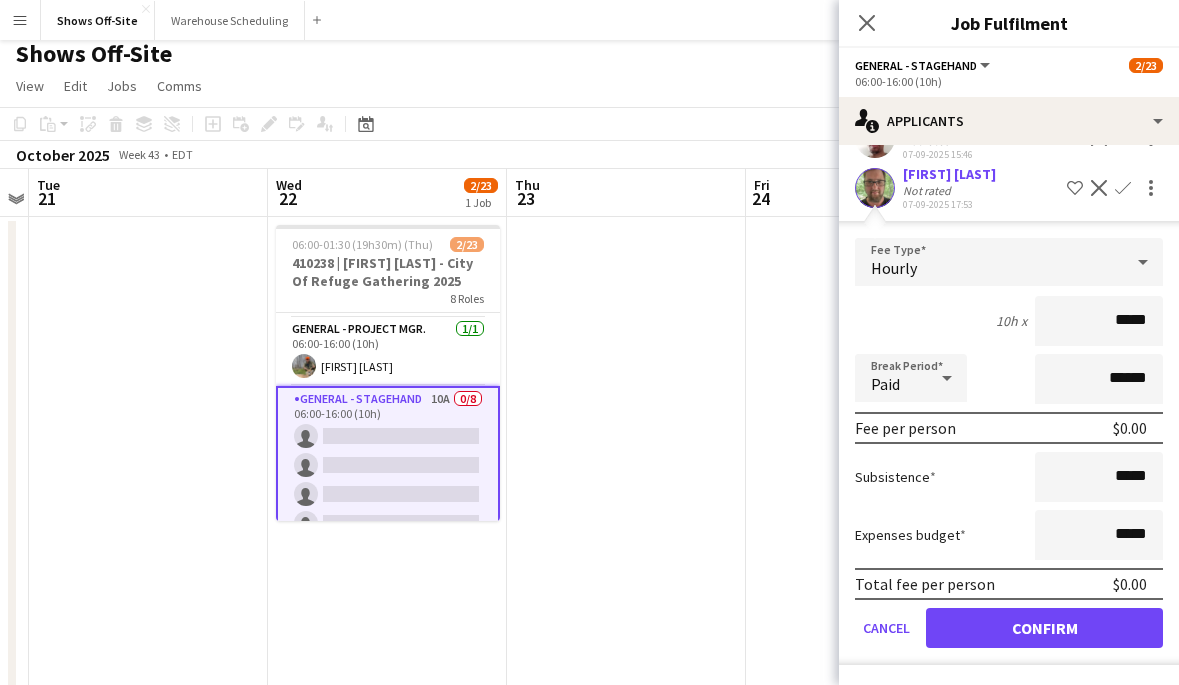 scroll, scrollTop: 40, scrollLeft: 0, axis: vertical 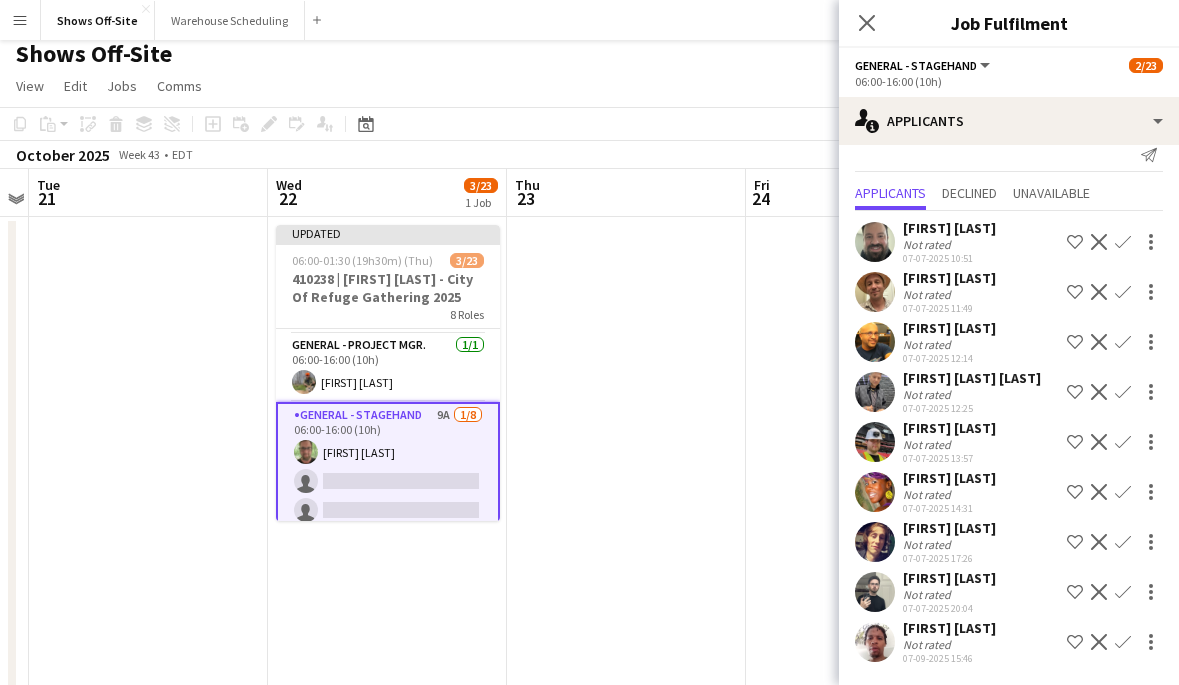 click on "Confirm" at bounding box center (1075, 242) 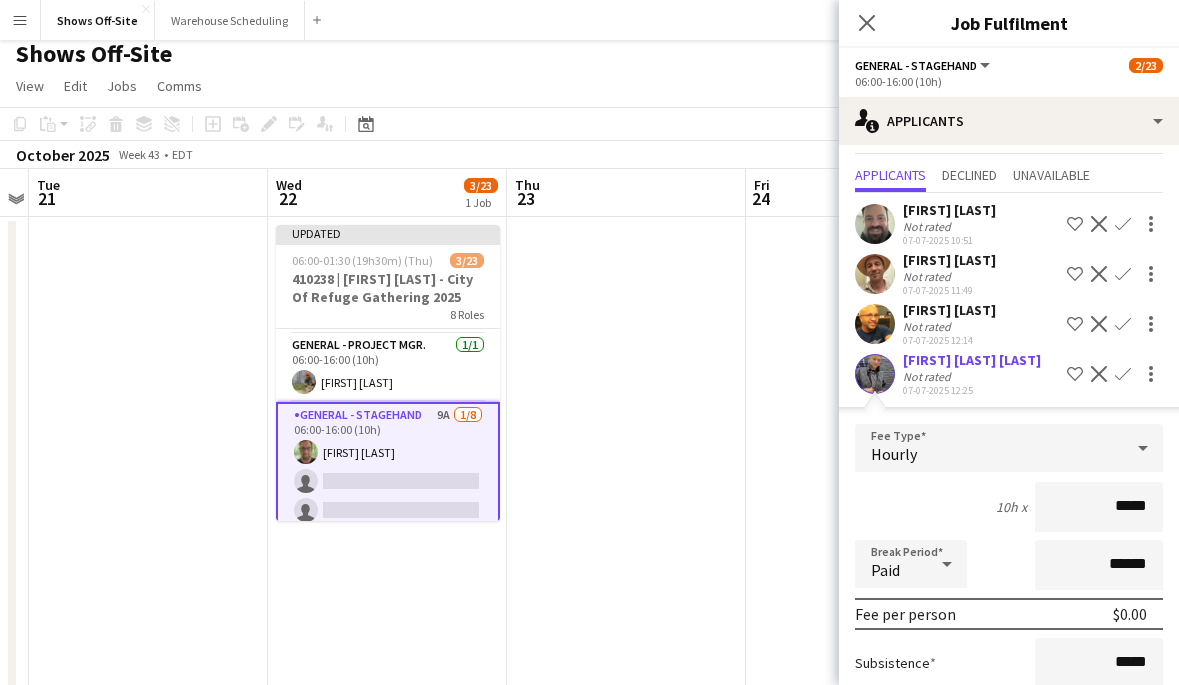 scroll, scrollTop: 494, scrollLeft: 0, axis: vertical 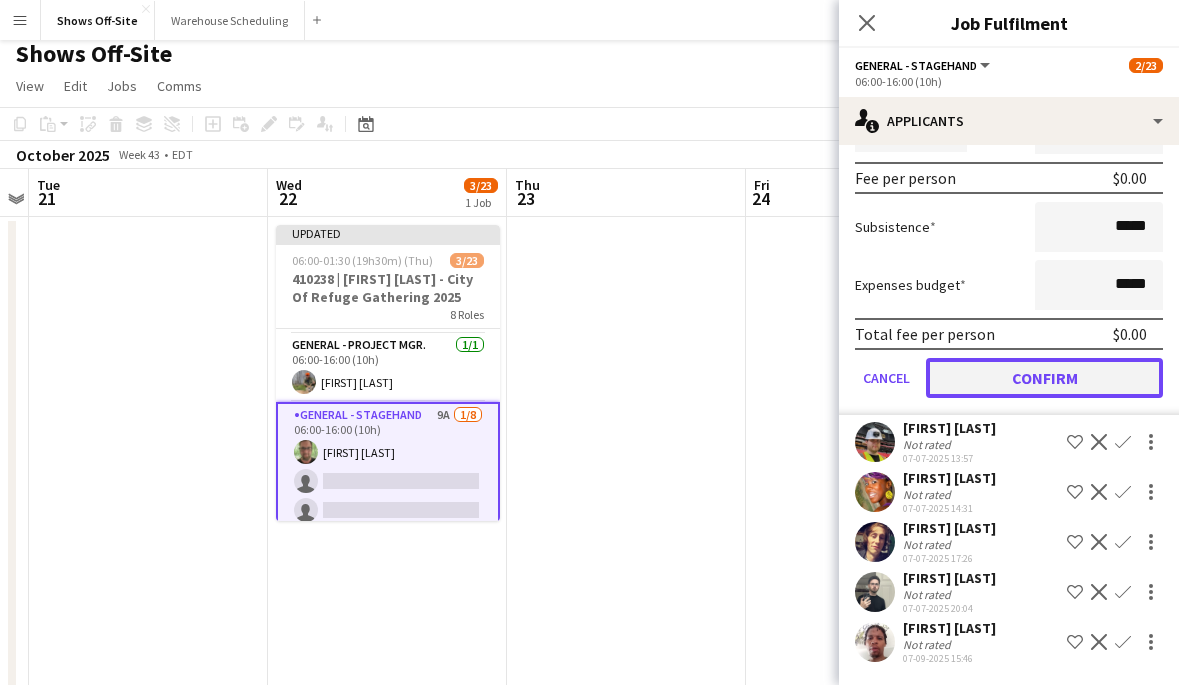 click on "Confirm" at bounding box center [1044, 378] 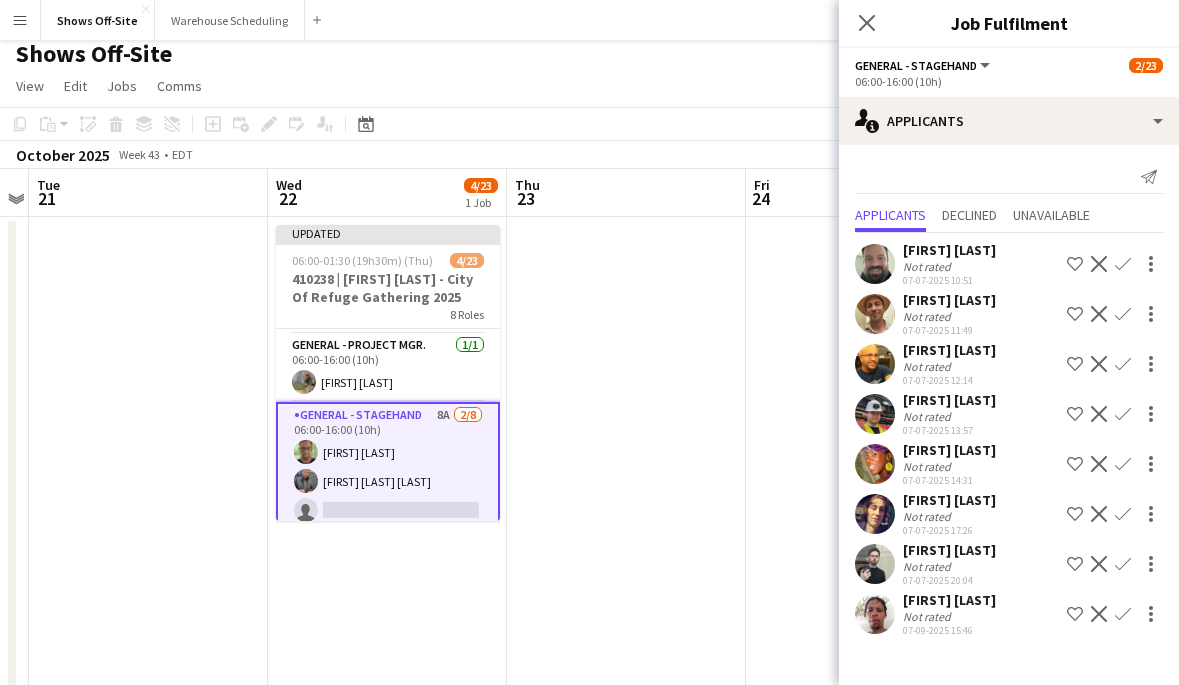 scroll, scrollTop: 0, scrollLeft: 0, axis: both 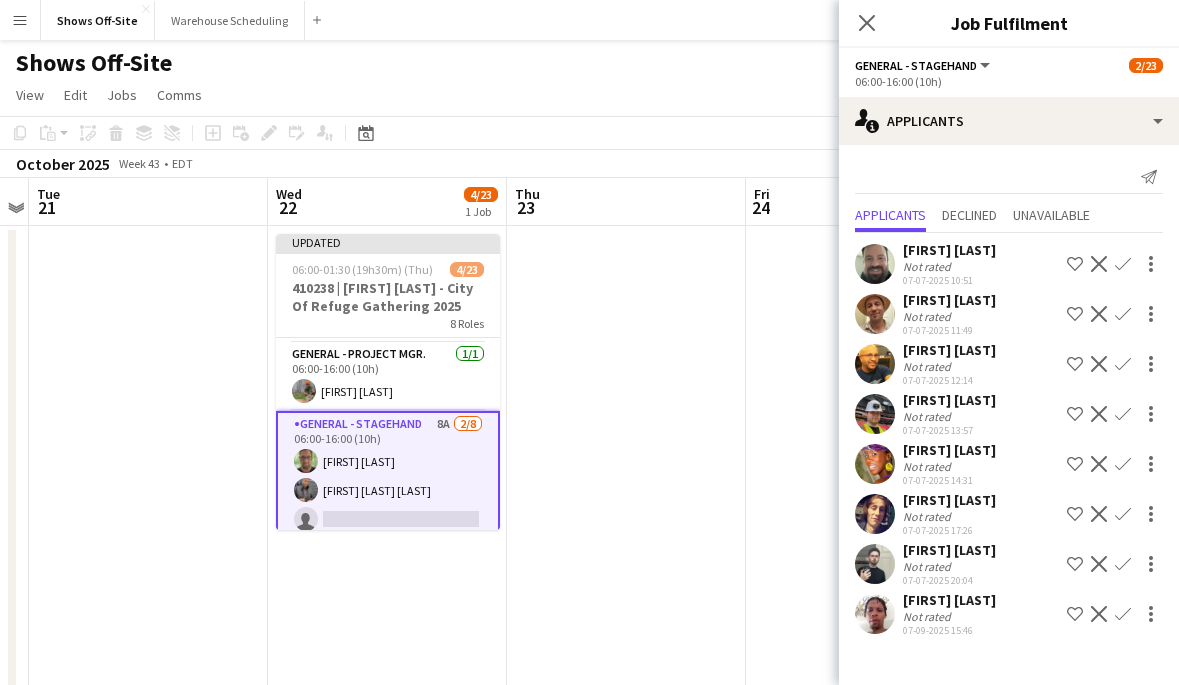 click on "Confirm" at bounding box center (1075, 264) 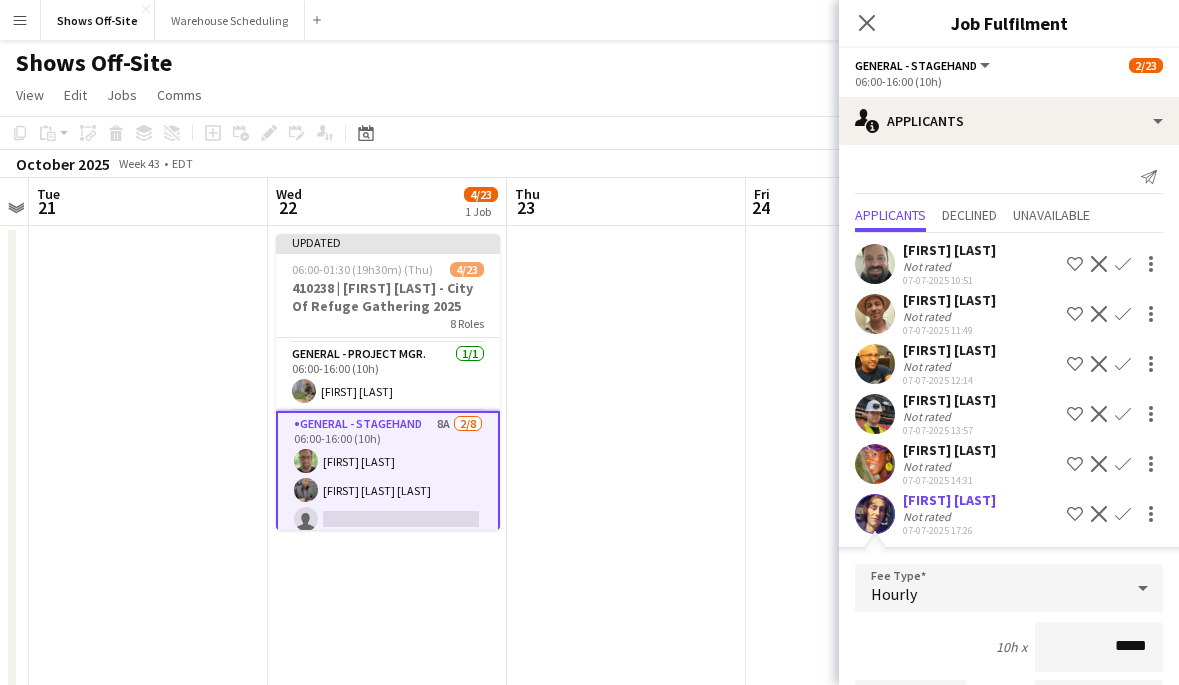 scroll, scrollTop: 426, scrollLeft: 0, axis: vertical 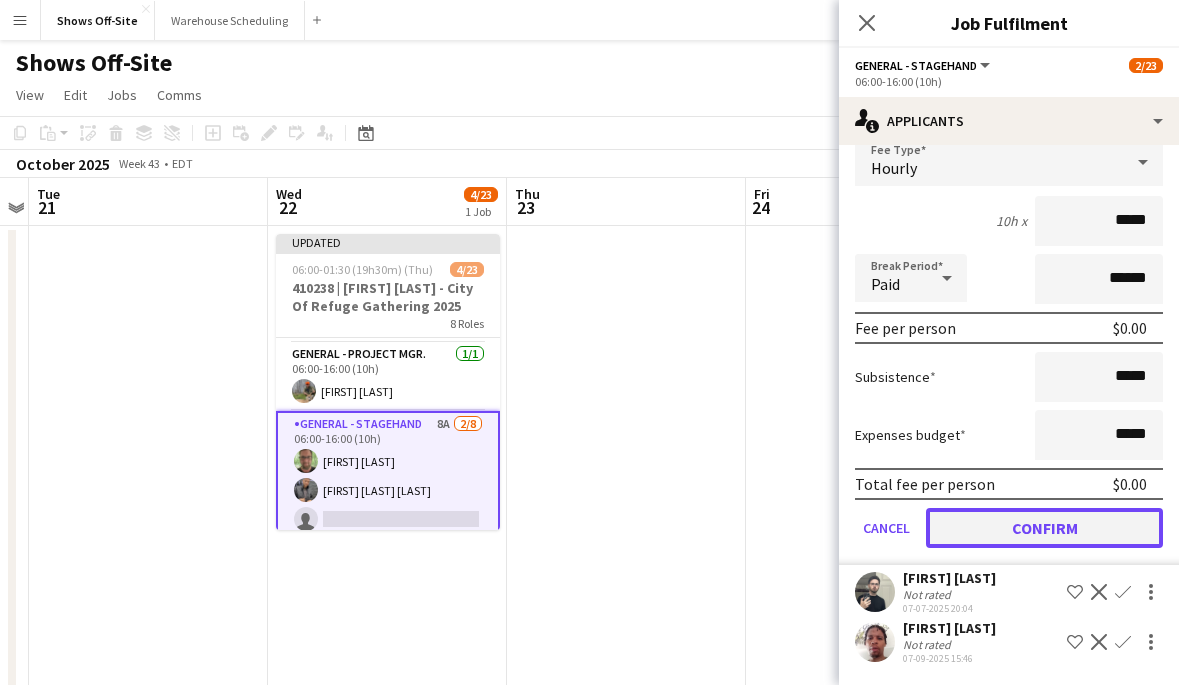 click on "Confirm" at bounding box center [1044, 528] 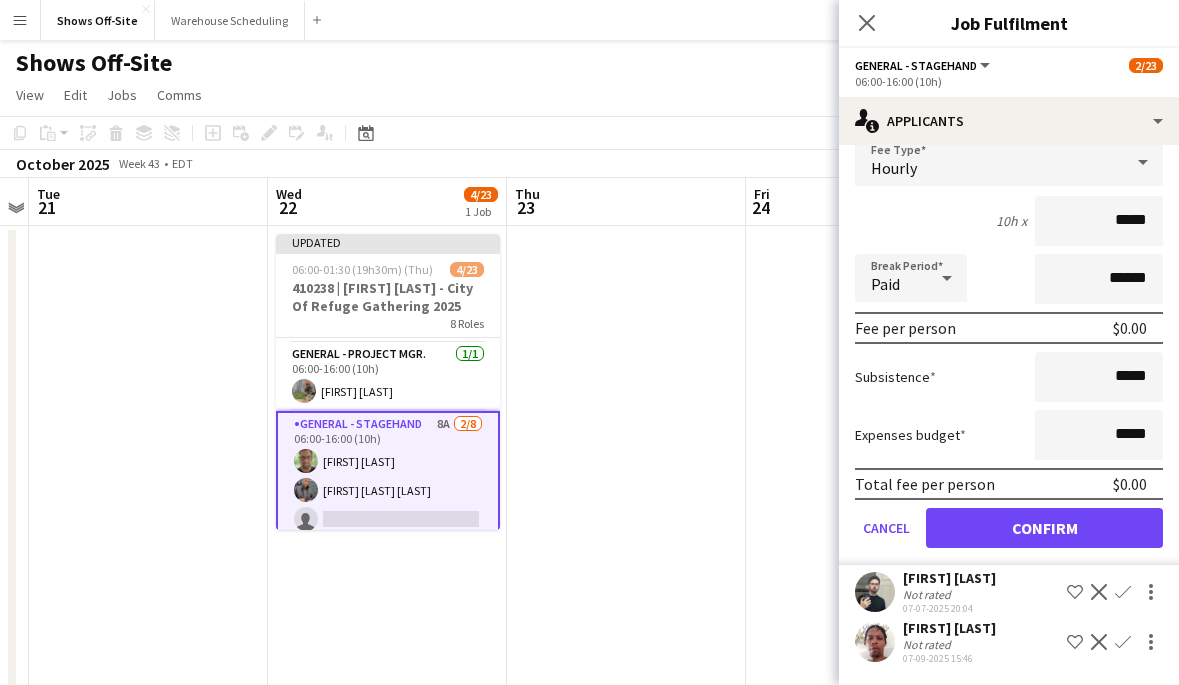 scroll, scrollTop: 0, scrollLeft: 0, axis: both 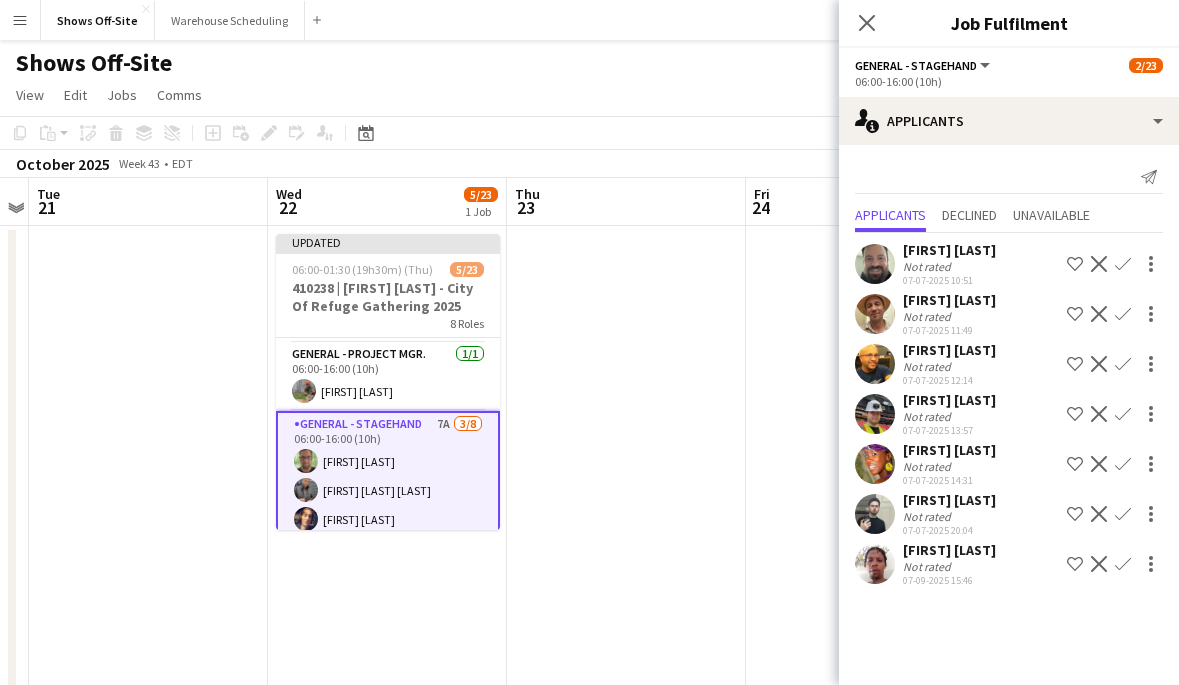 click on "Confirm" at bounding box center [1075, 264] 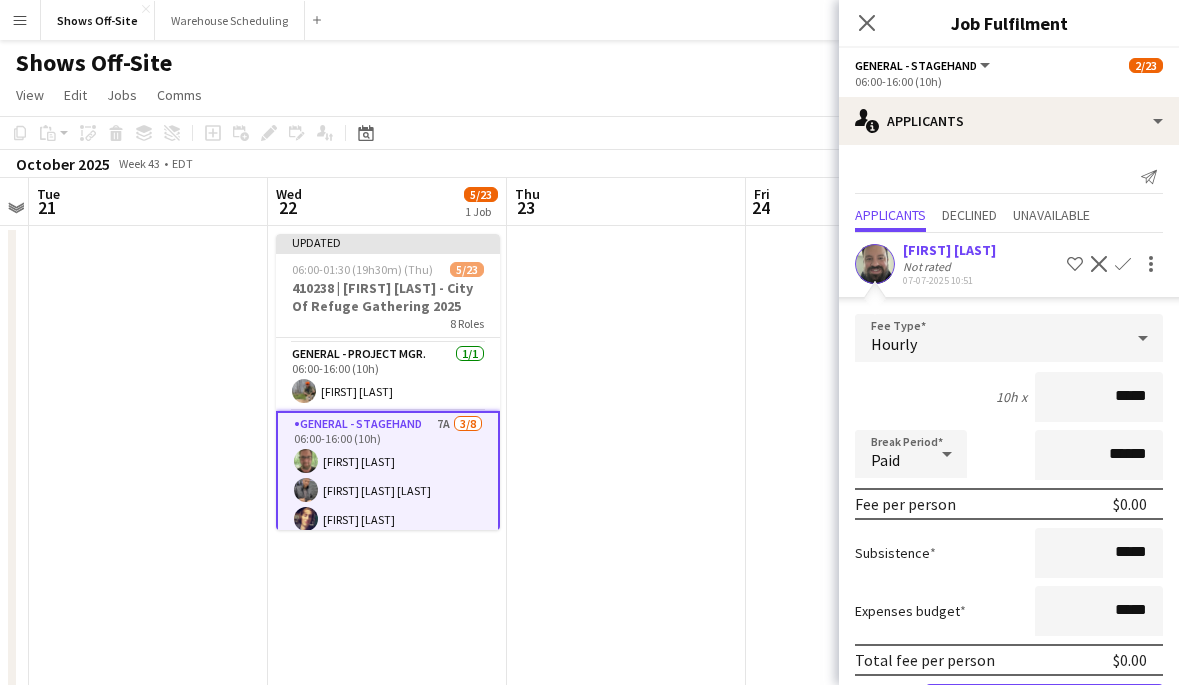 scroll, scrollTop: 376, scrollLeft: 0, axis: vertical 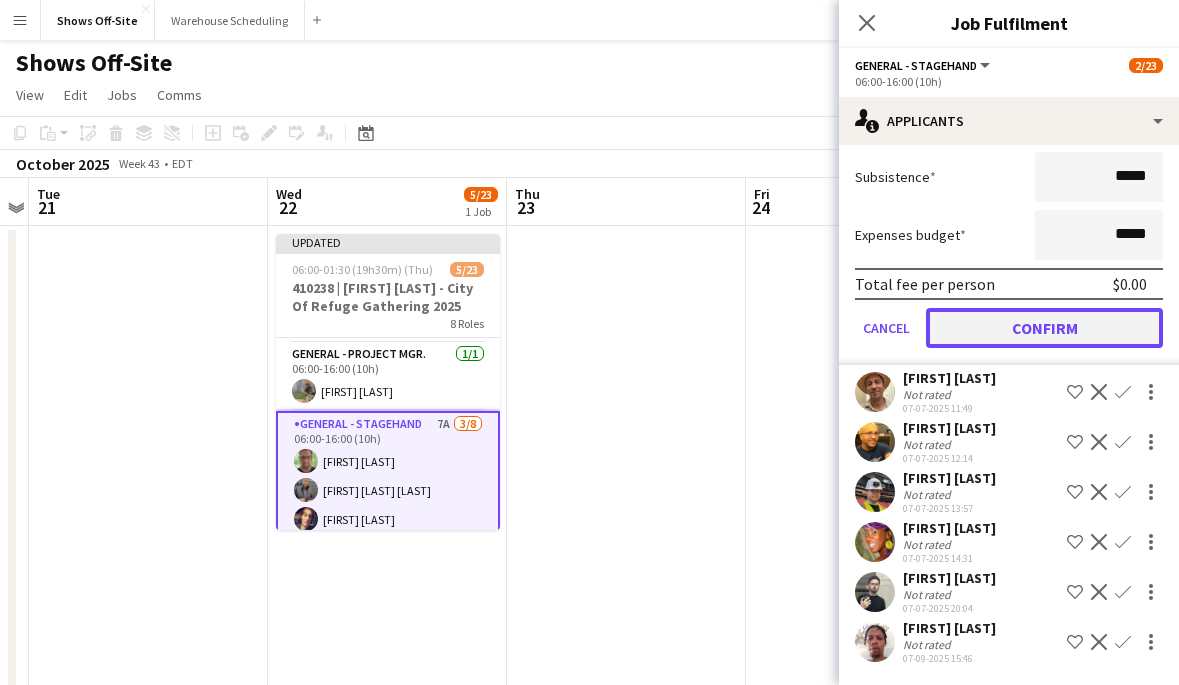 click on "Confirm" at bounding box center [1044, 328] 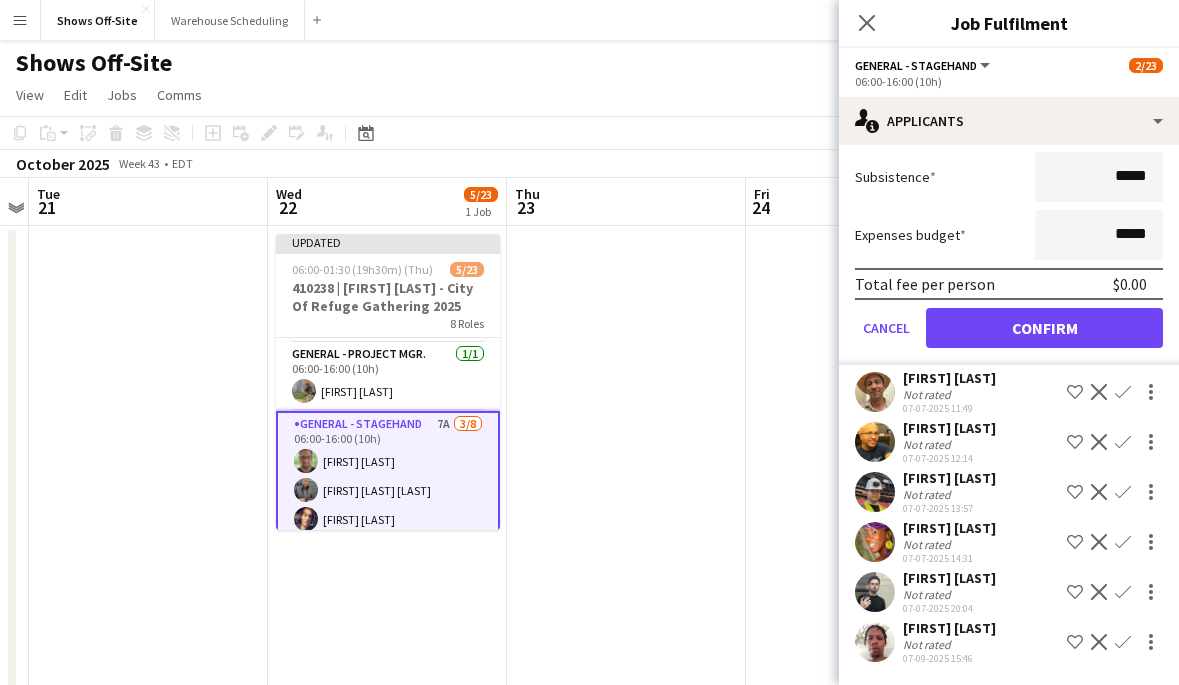 scroll, scrollTop: 0, scrollLeft: 0, axis: both 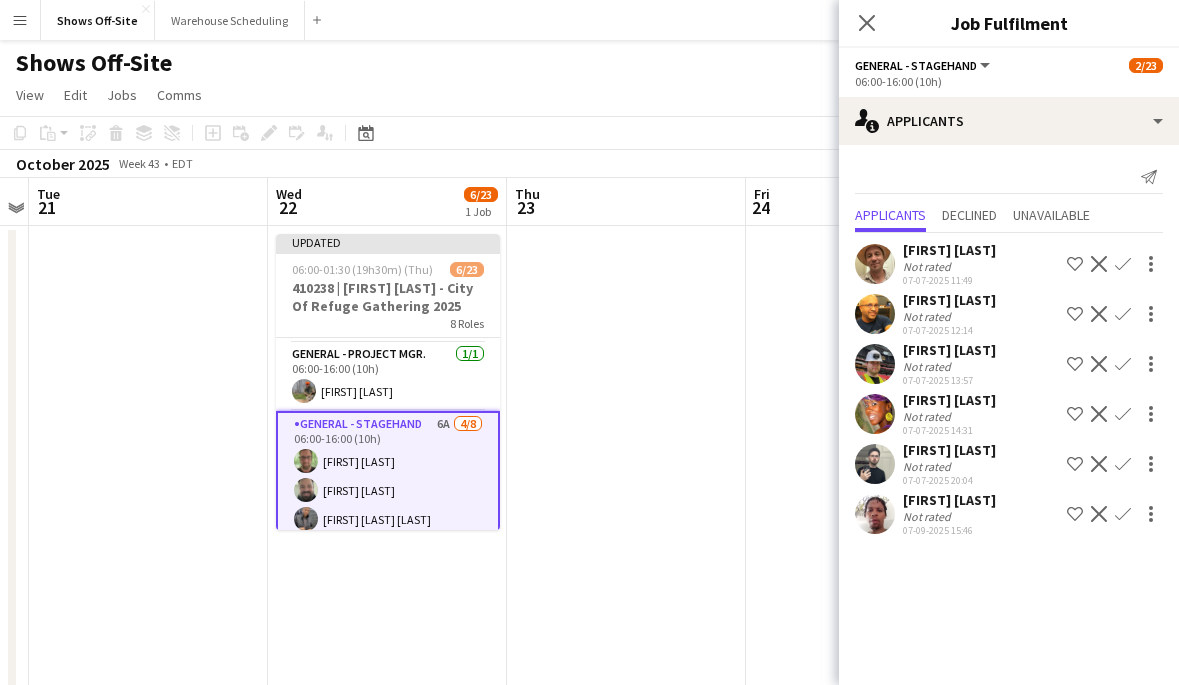 click on "Confirm" at bounding box center [1075, 264] 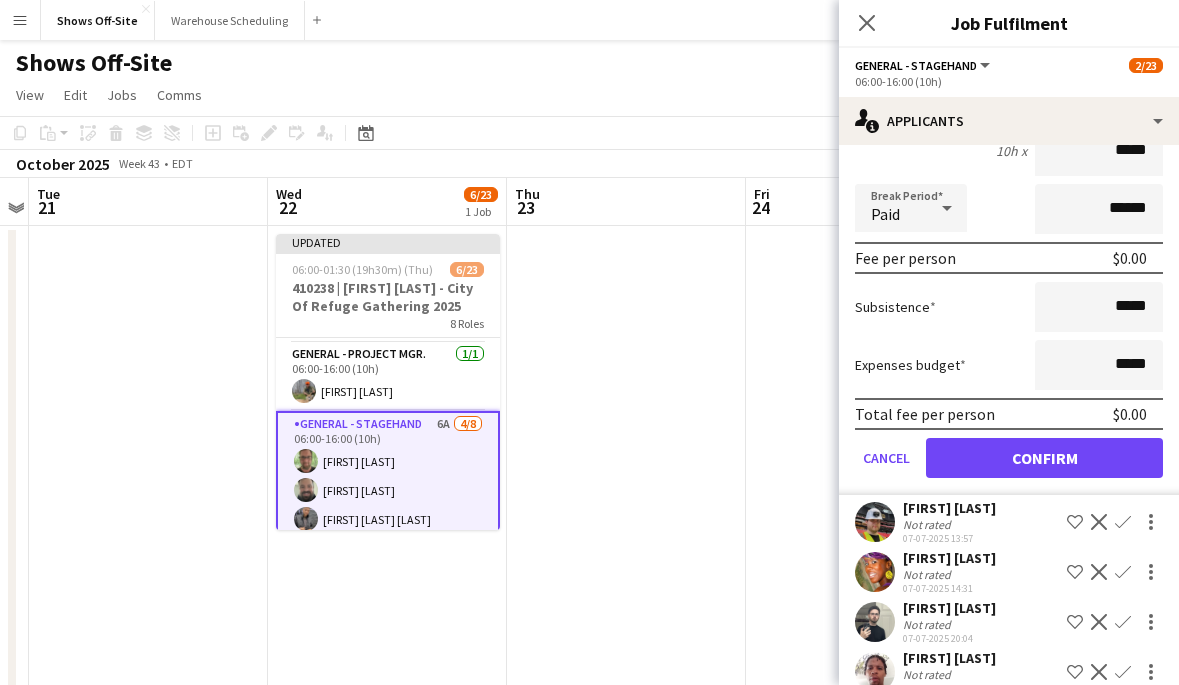 scroll, scrollTop: 326, scrollLeft: 0, axis: vertical 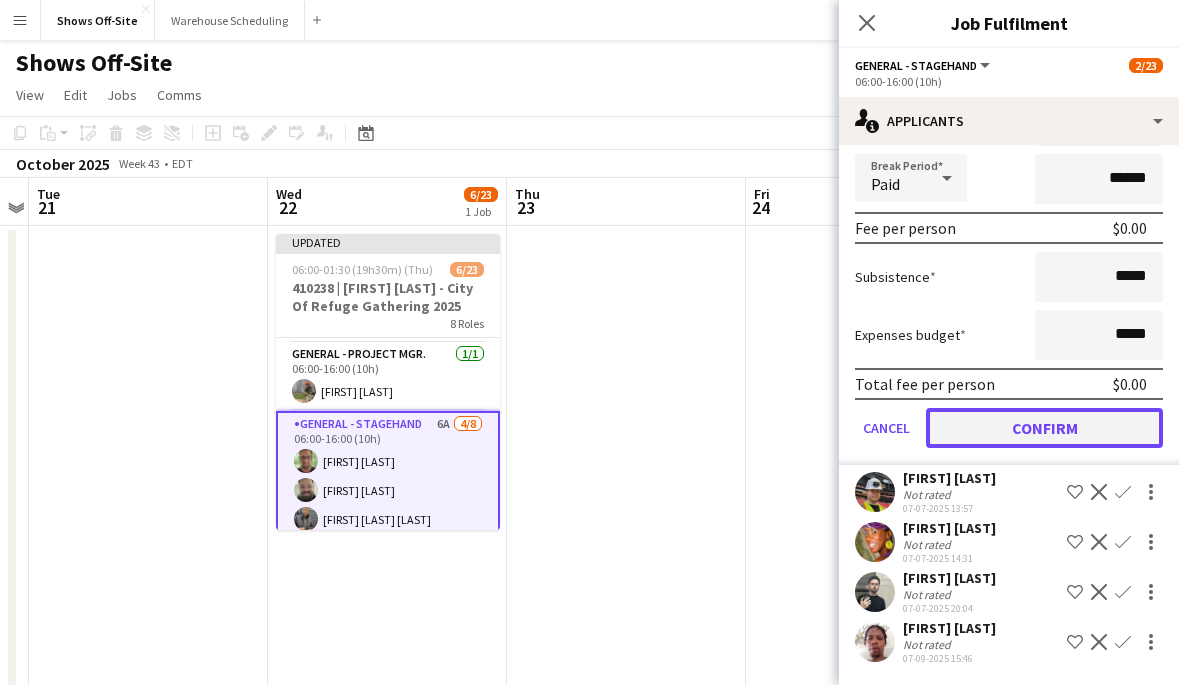 click on "Confirm" at bounding box center [1044, 428] 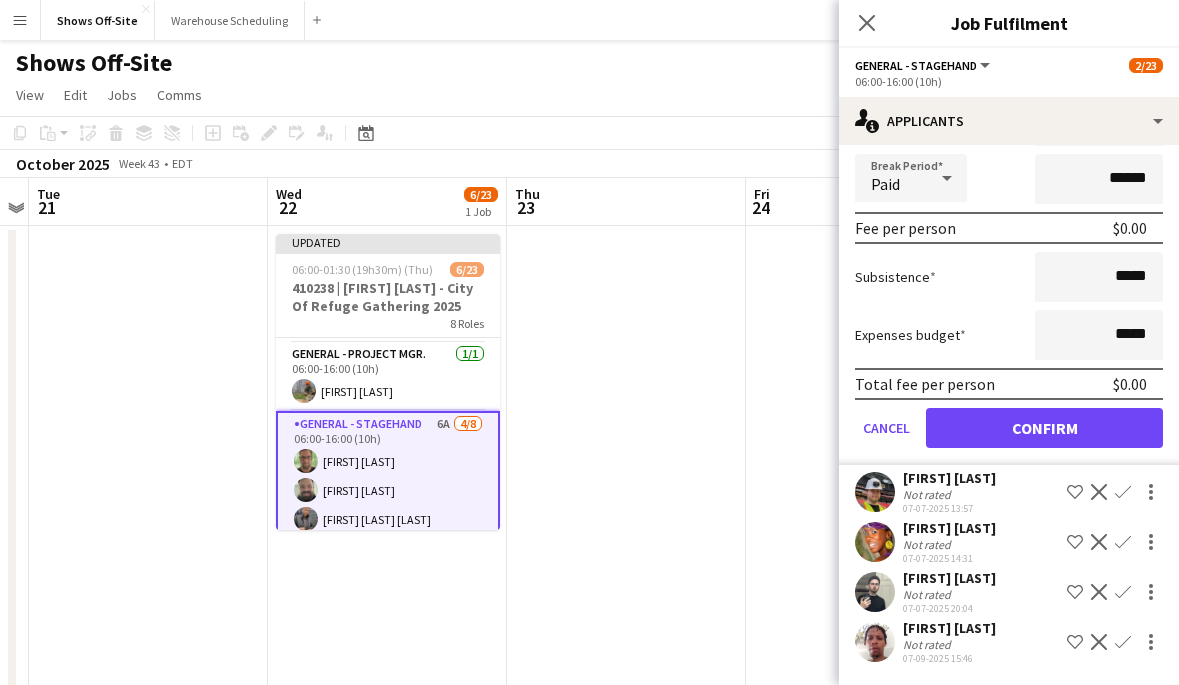 scroll, scrollTop: 0, scrollLeft: 0, axis: both 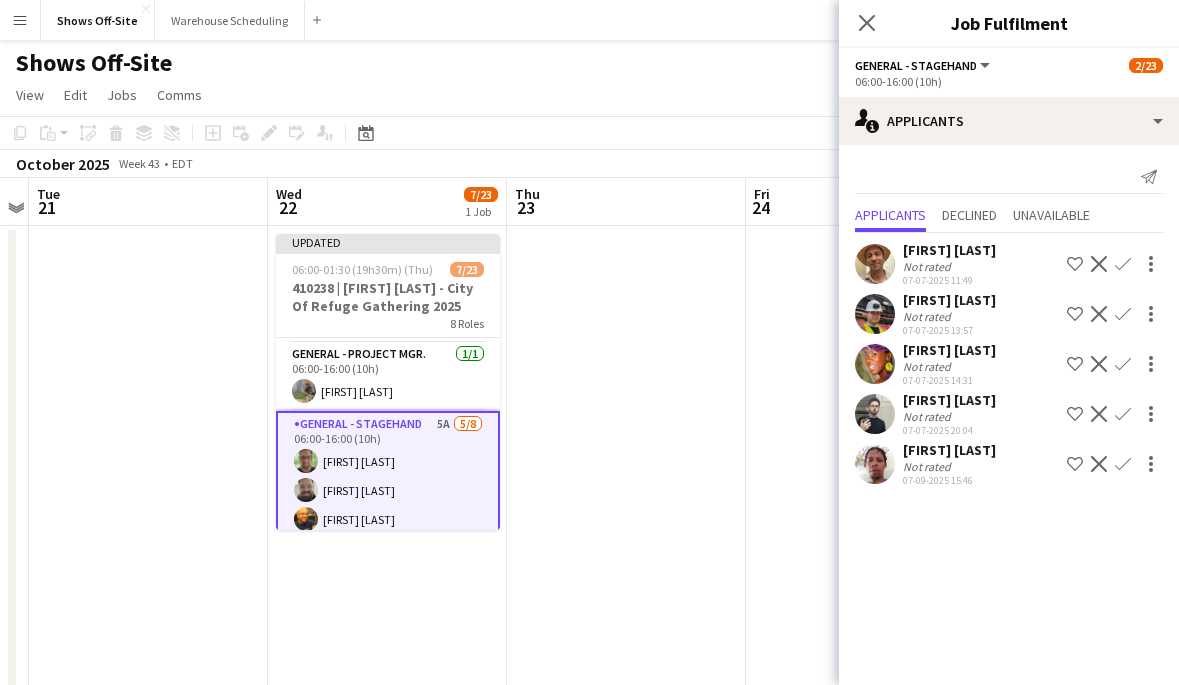 click on "Confirm" at bounding box center (1075, 264) 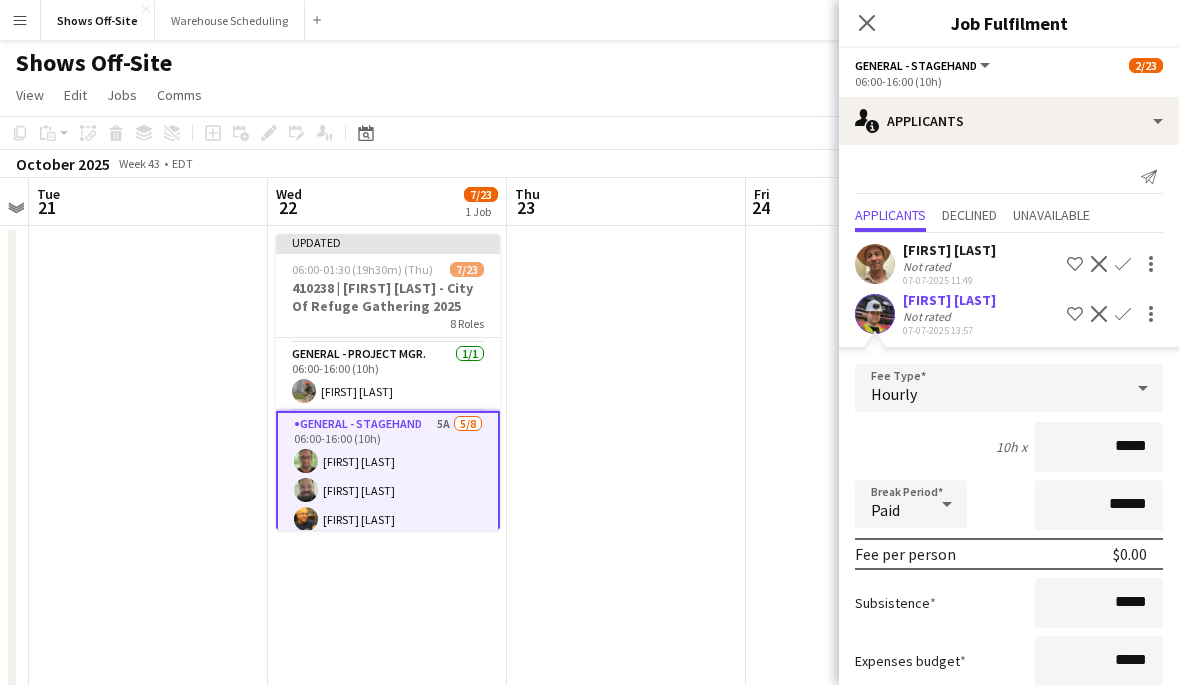 scroll, scrollTop: 276, scrollLeft: 0, axis: vertical 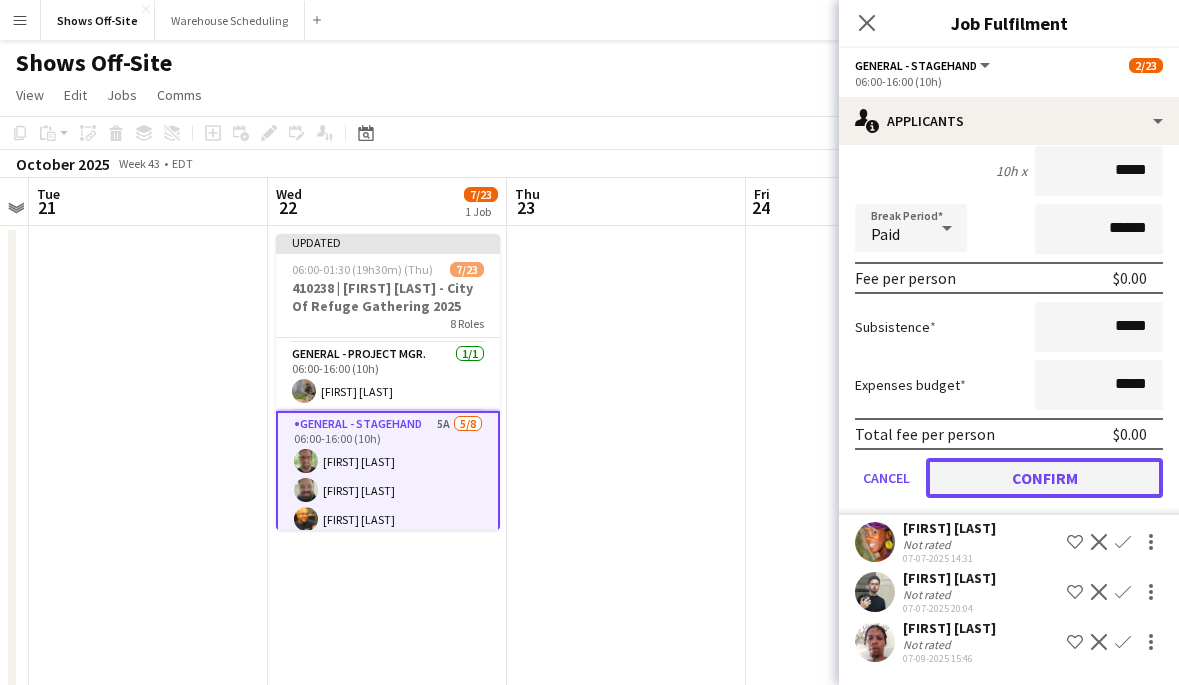click on "Confirm" at bounding box center [1044, 478] 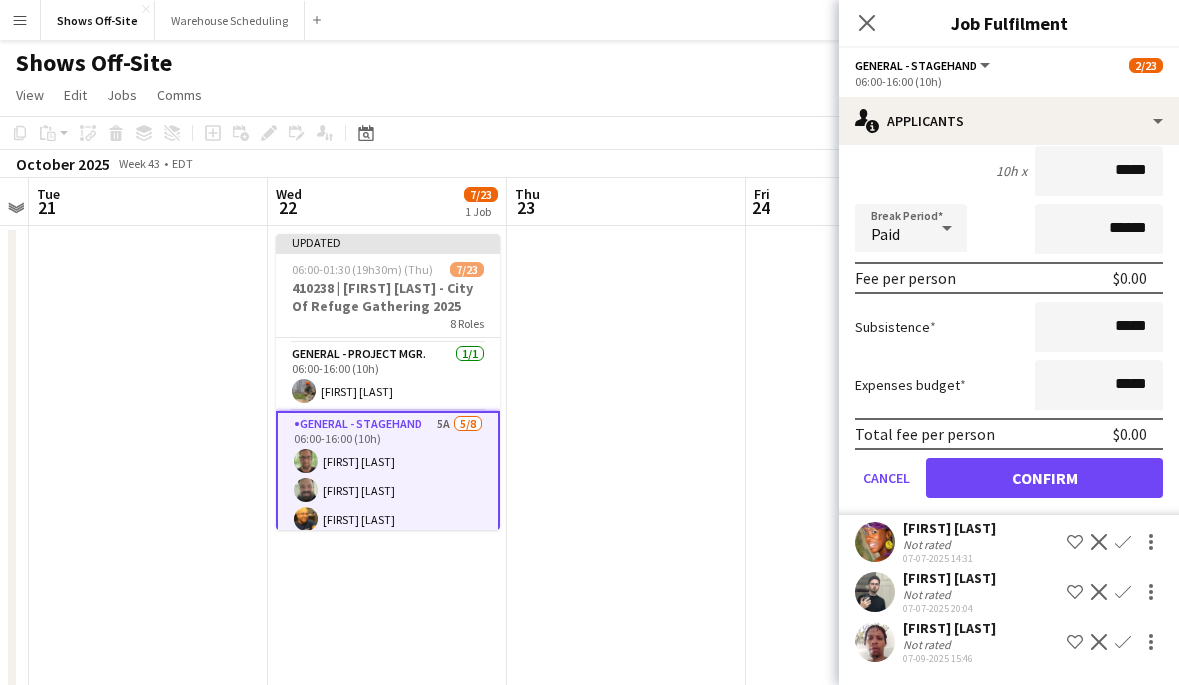 scroll, scrollTop: 0, scrollLeft: 0, axis: both 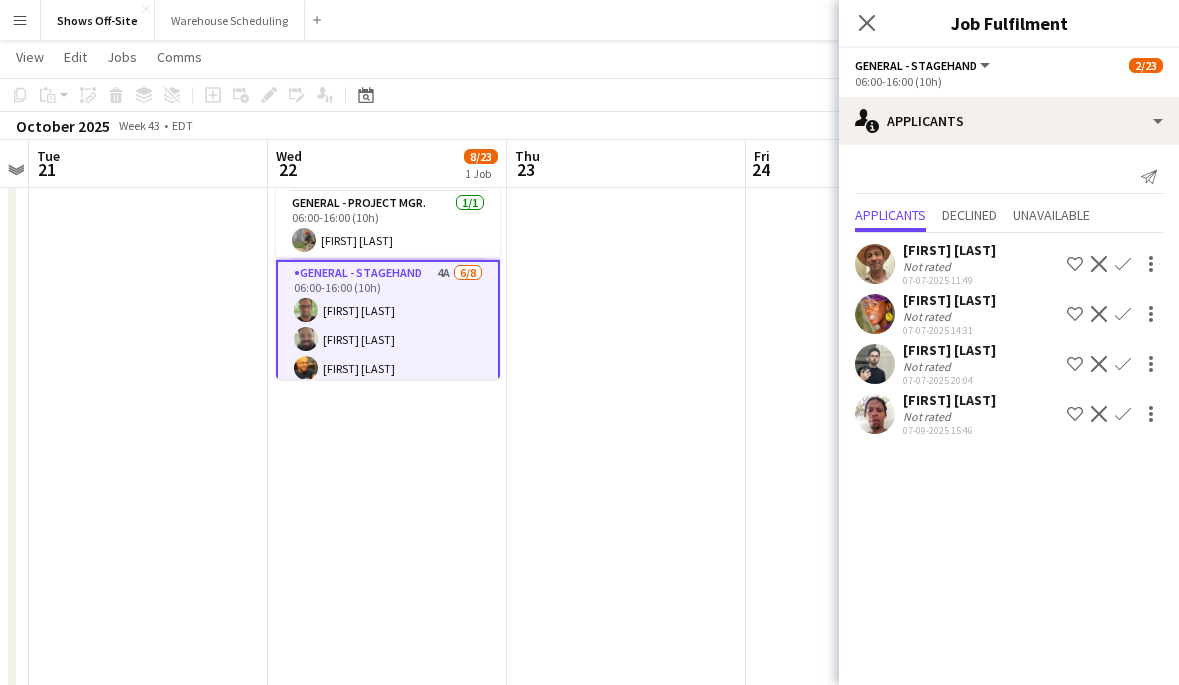 click on "Confirm" at bounding box center [1075, 264] 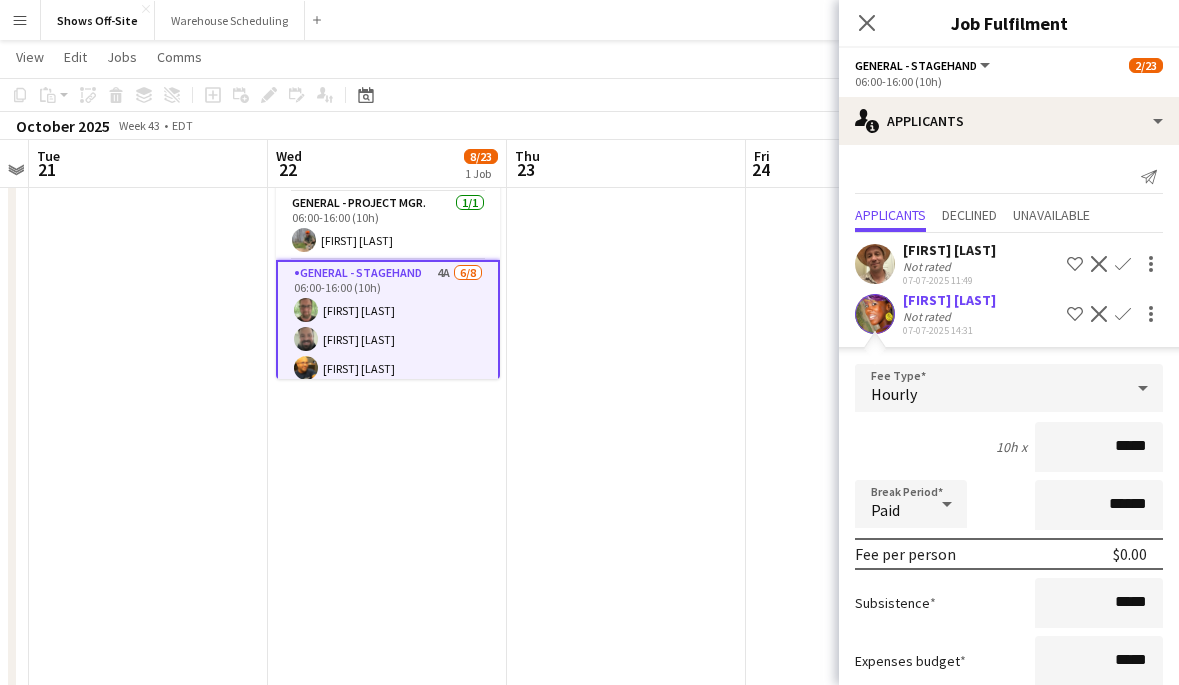 scroll, scrollTop: 226, scrollLeft: 0, axis: vertical 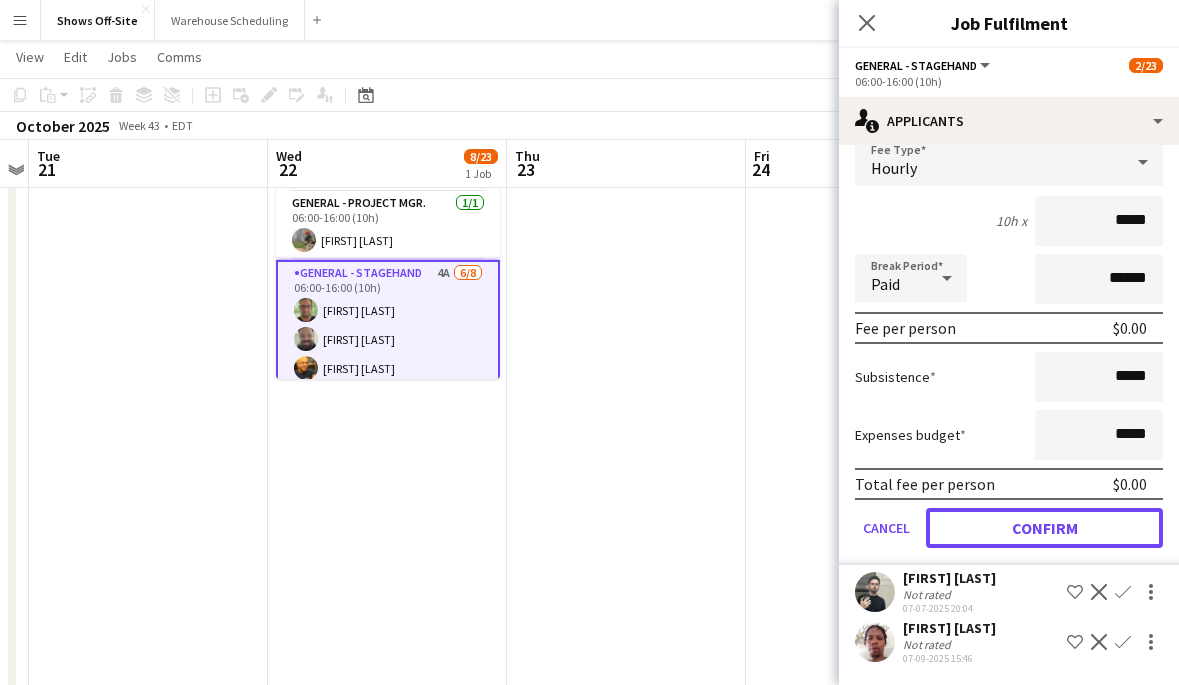click on "Confirm" at bounding box center (1044, 528) 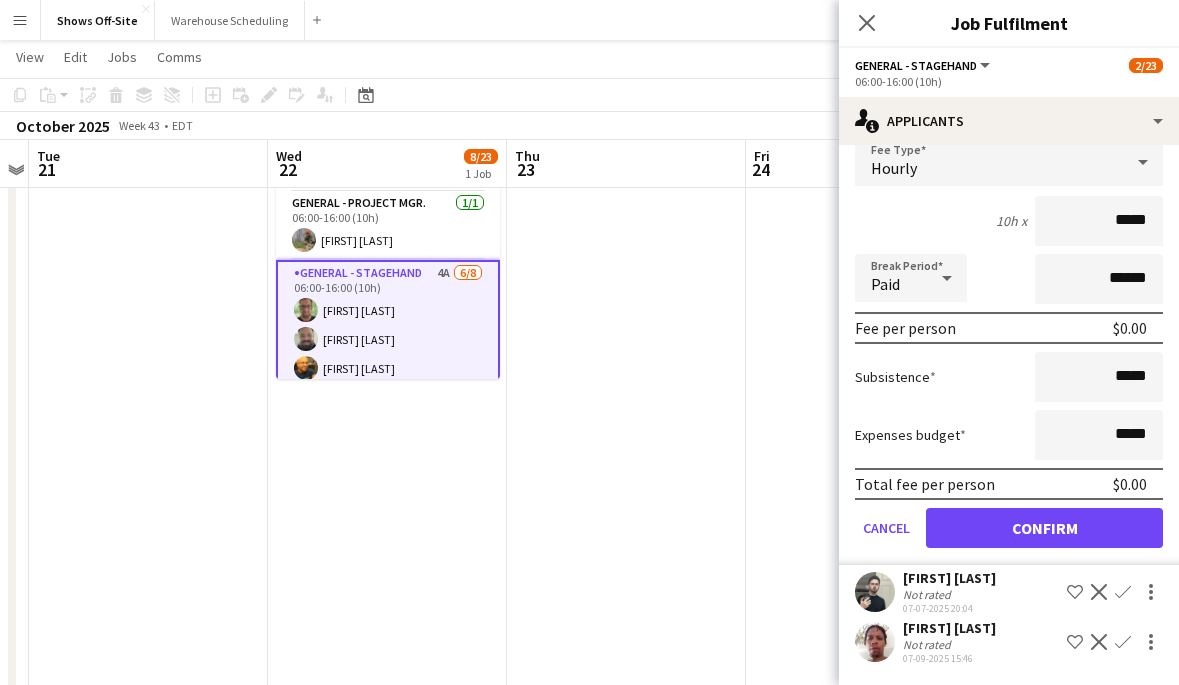scroll, scrollTop: 0, scrollLeft: 0, axis: both 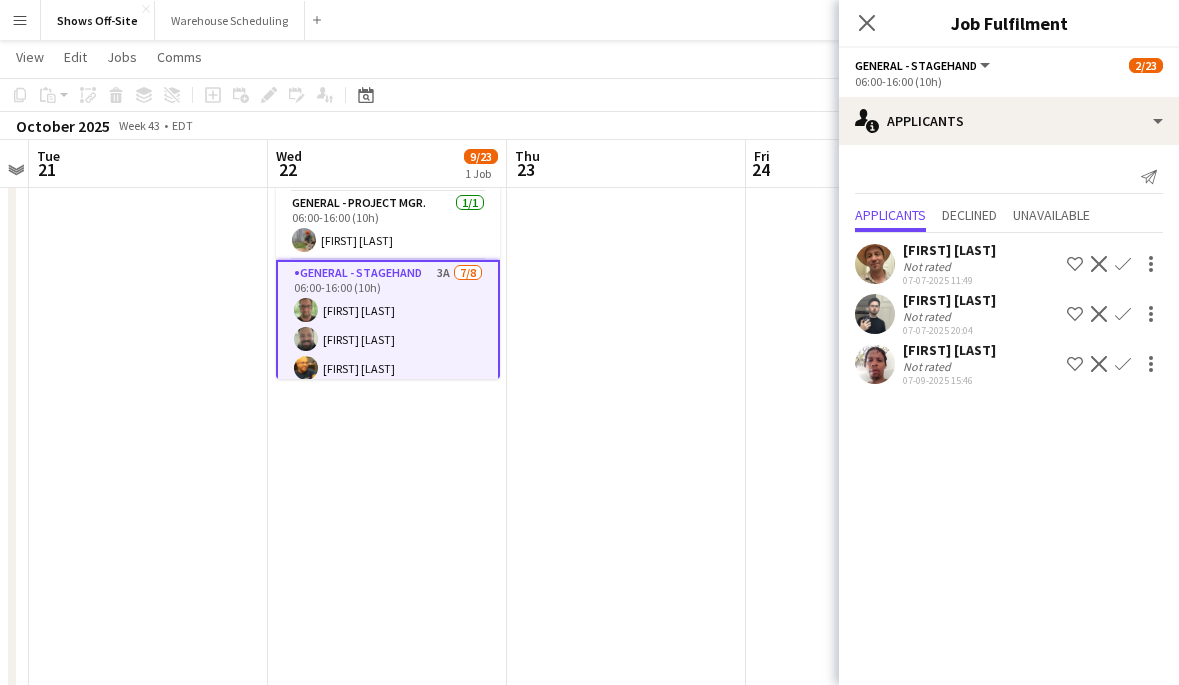 click on "Confirm" at bounding box center [1075, 264] 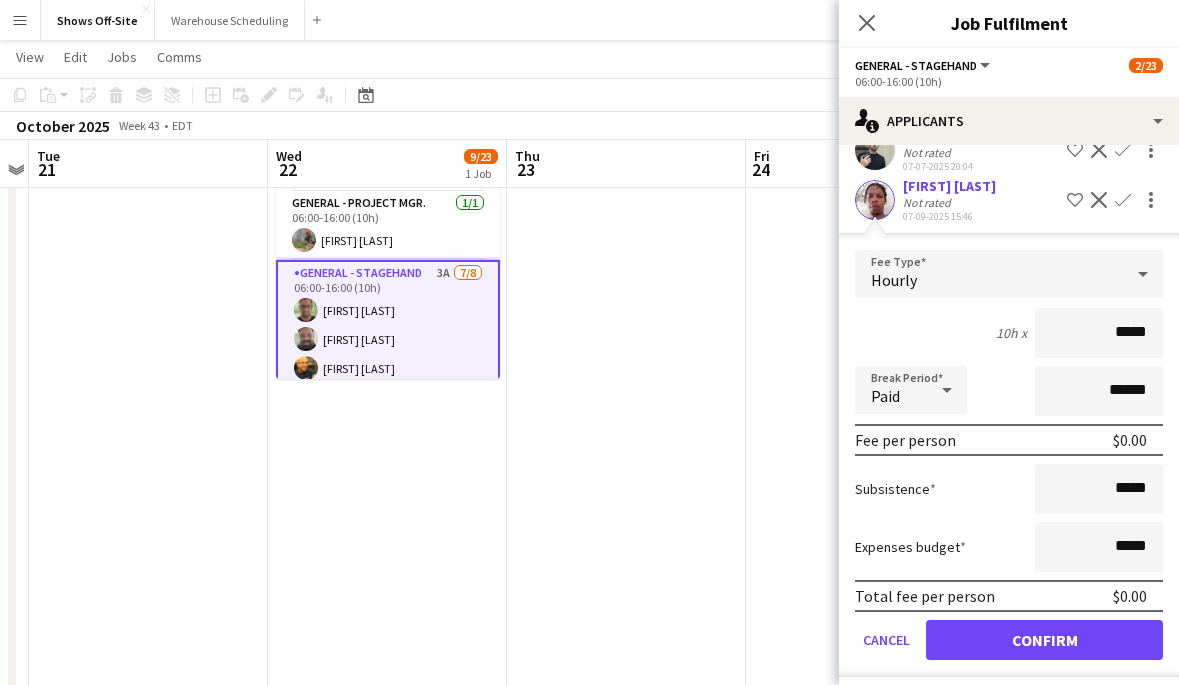 scroll, scrollTop: 176, scrollLeft: 0, axis: vertical 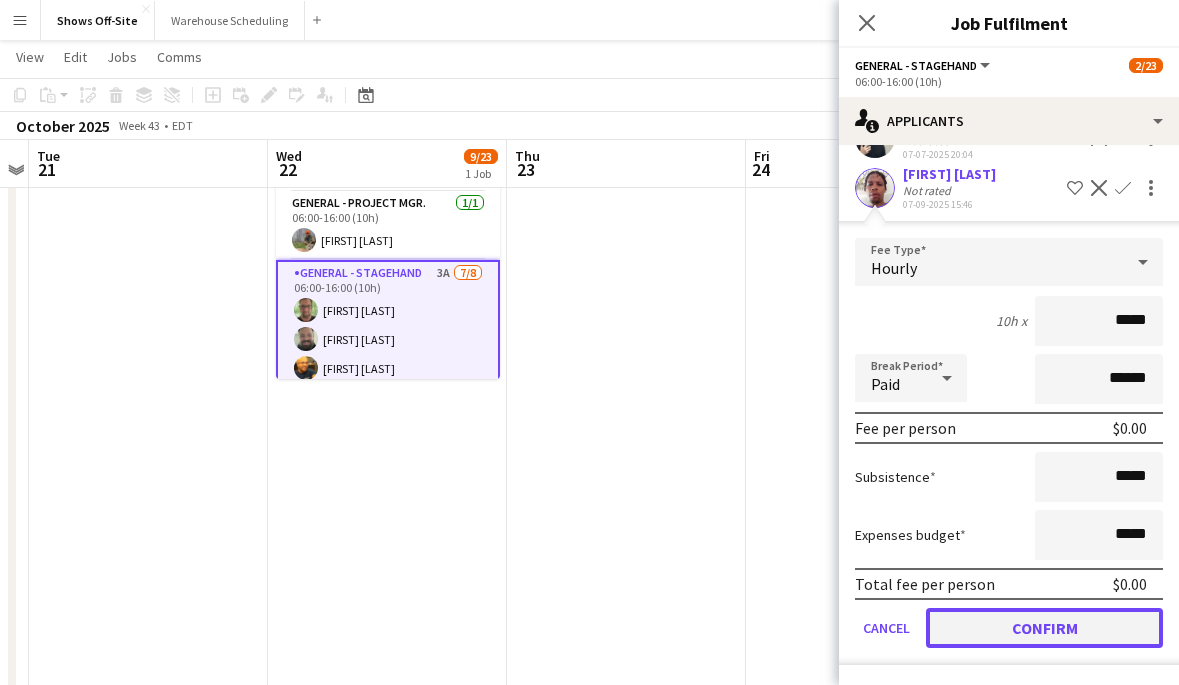 click on "Confirm" at bounding box center [1044, 628] 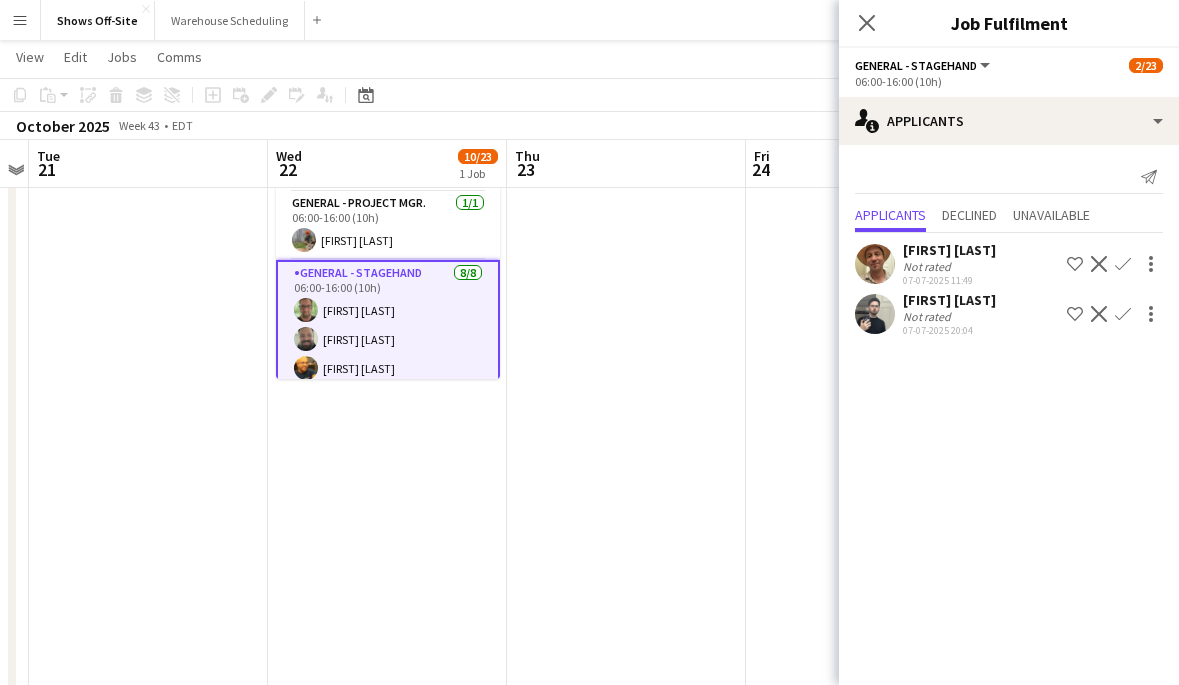 scroll, scrollTop: 0, scrollLeft: 0, axis: both 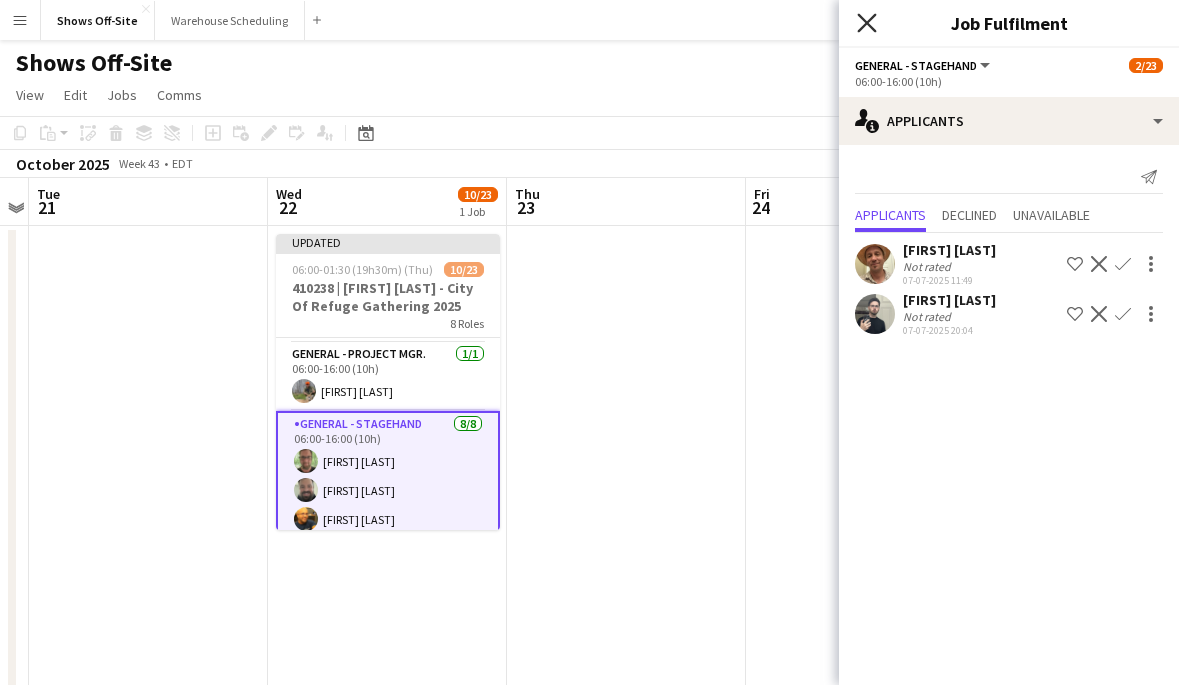 click on "Close pop-in" at bounding box center (866, 22) 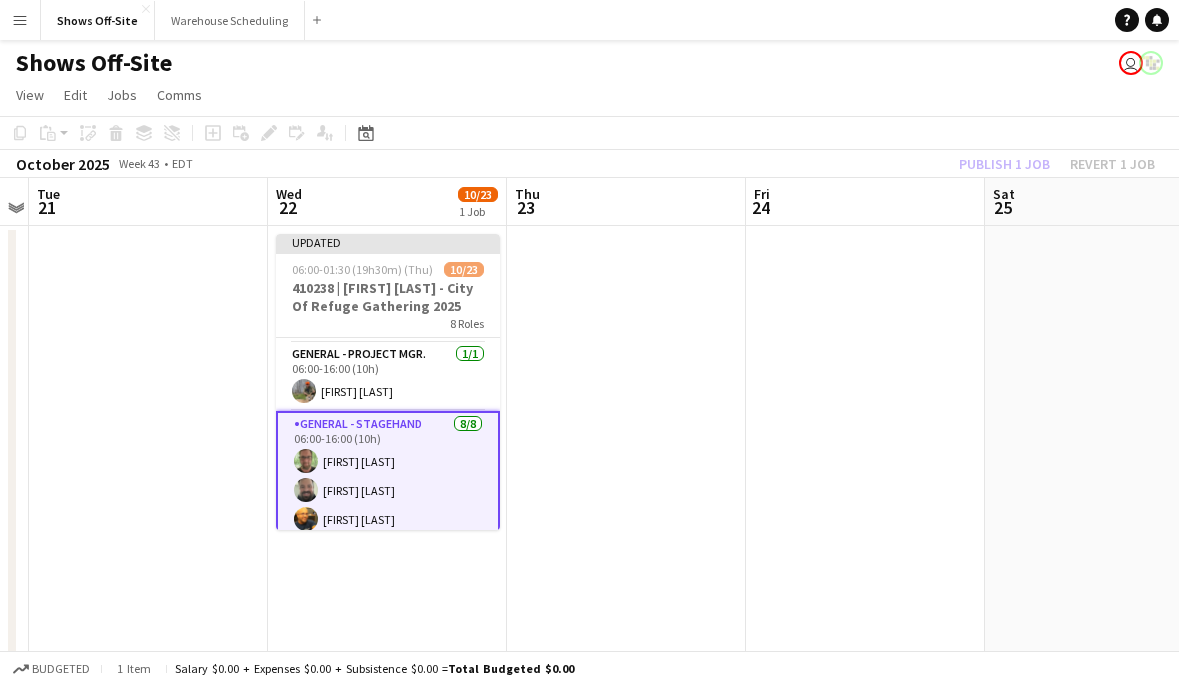 click on "Copy
Paste
Paste
Command
V Paste with crew
Command
Shift
V
Paste linked Job
Delete
Group
Ungroup
Add job
Add linked Job
Edit
Edit linked Job
Applicants
Date picker
OCT 2025 OCT 2025 Monday M Tuesday T Wednesday W Thursday T Friday F Saturday S Sunday S  OCT      1   2   3   4   5   6   7   8   9   10   11   12   13   14   15   16   17   18   19   20   21   22   23   24" at bounding box center [589, 133] 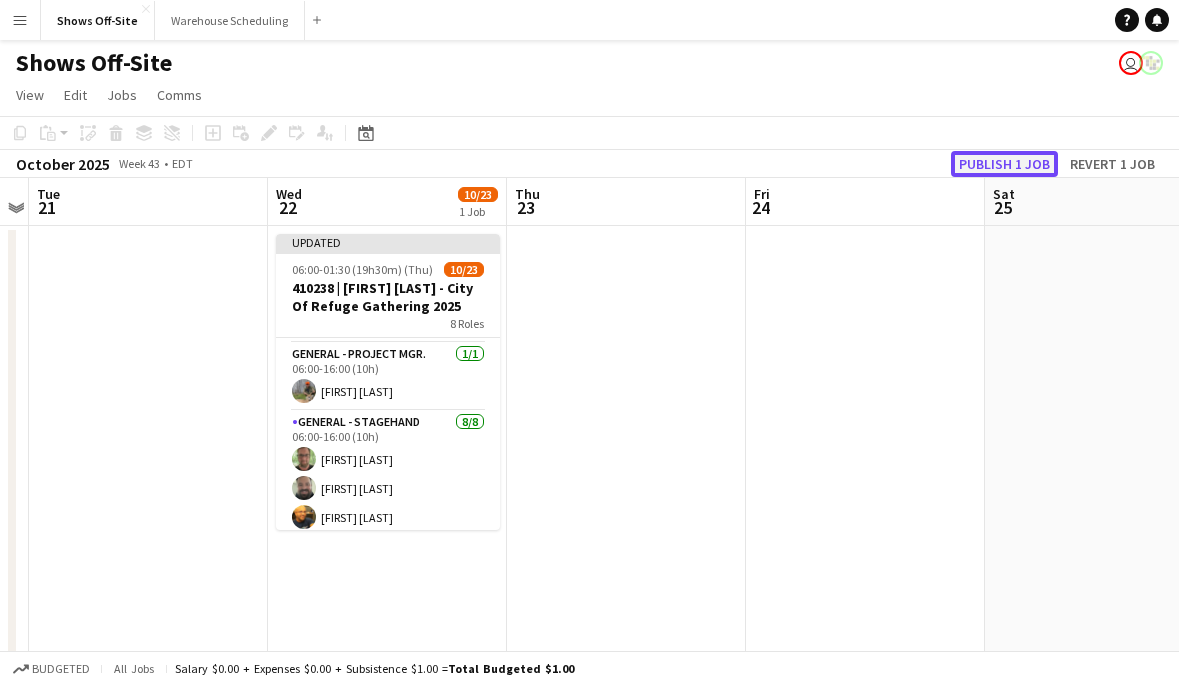 click on "Publish 1 job" at bounding box center (1004, 164) 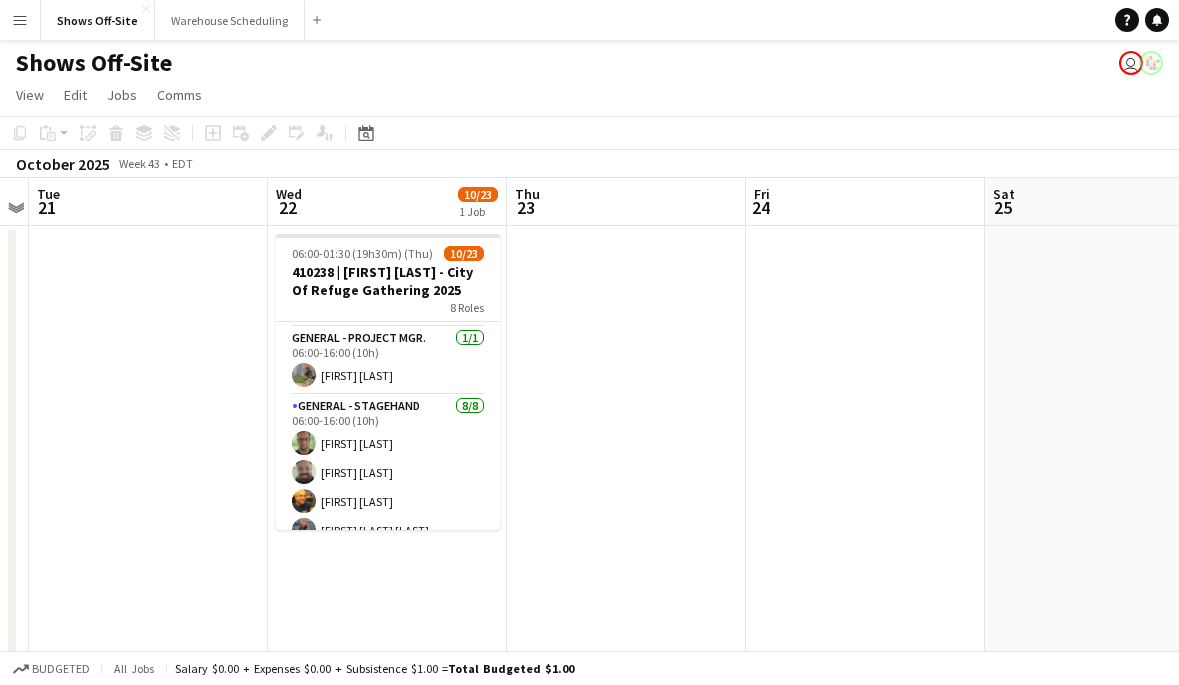 click at bounding box center (626, 933) 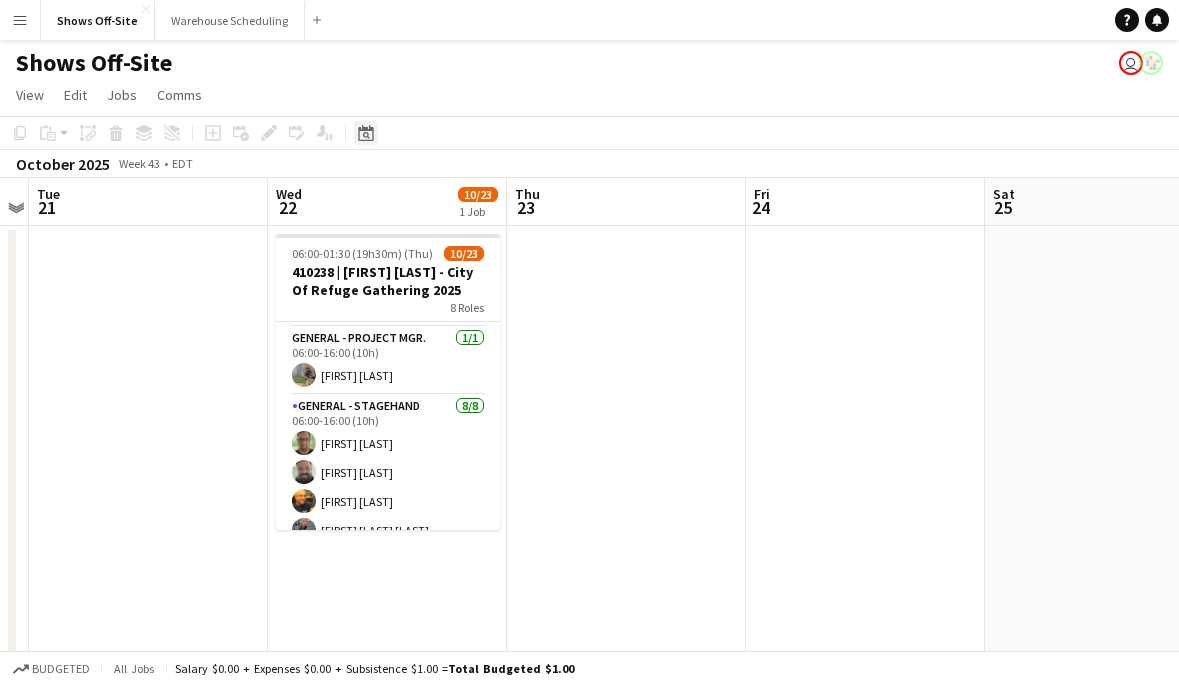 click at bounding box center (365, 133) 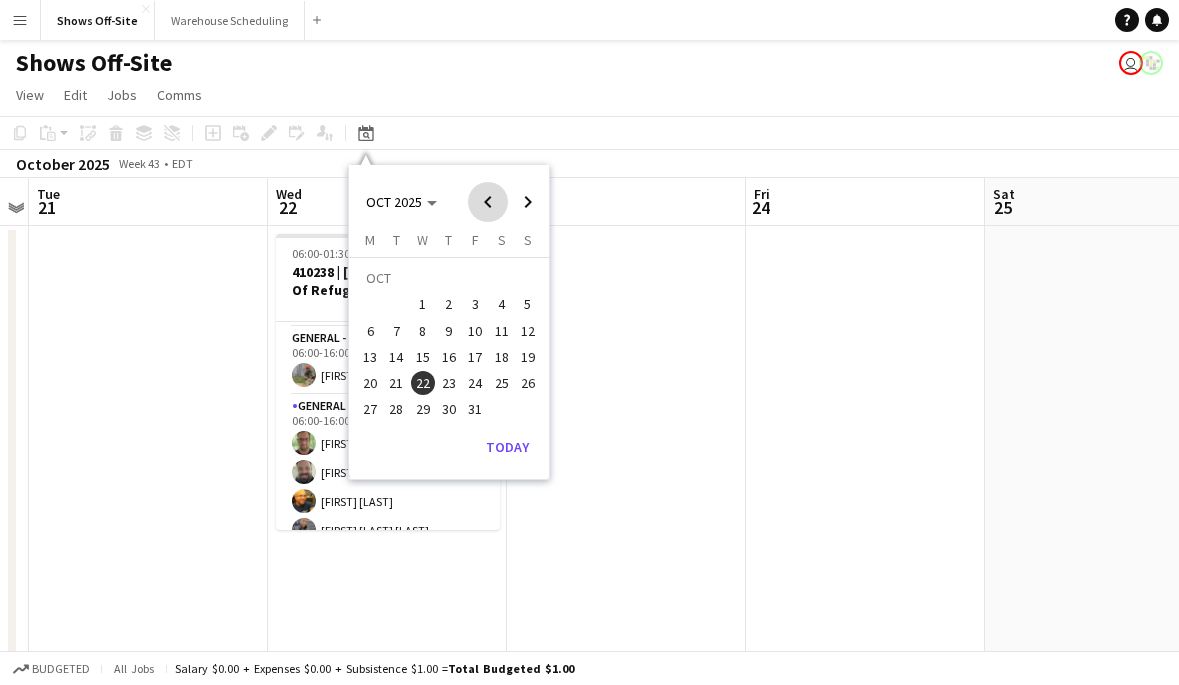 click at bounding box center [488, 202] 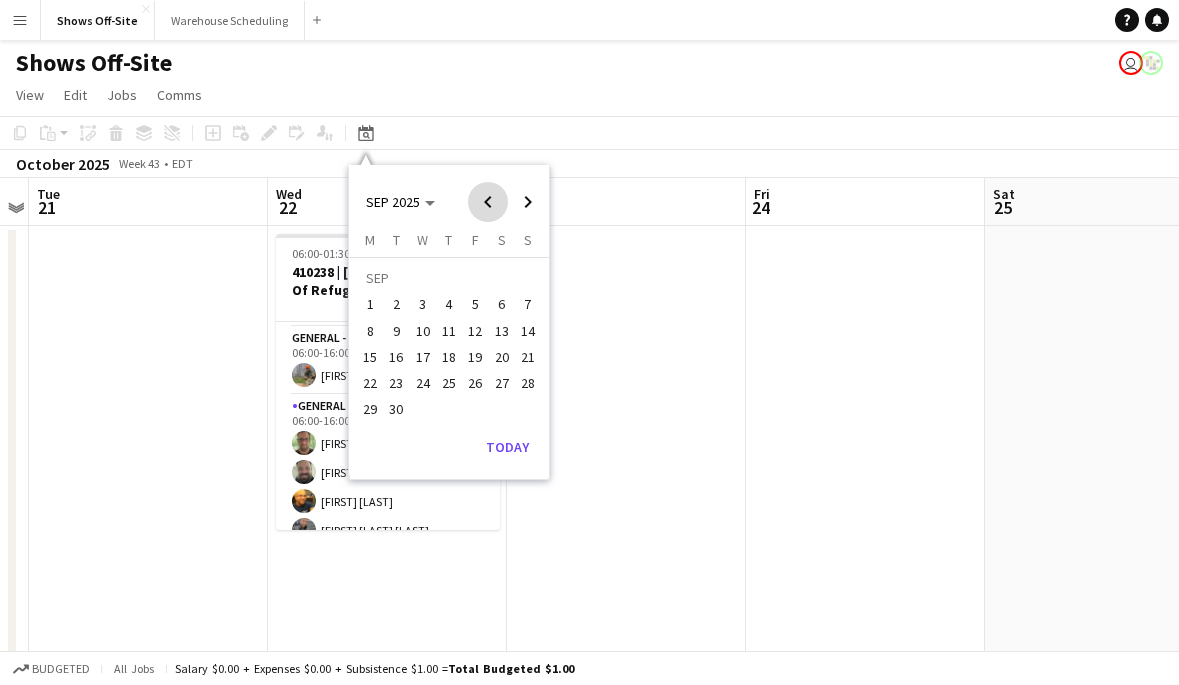 click at bounding box center (488, 202) 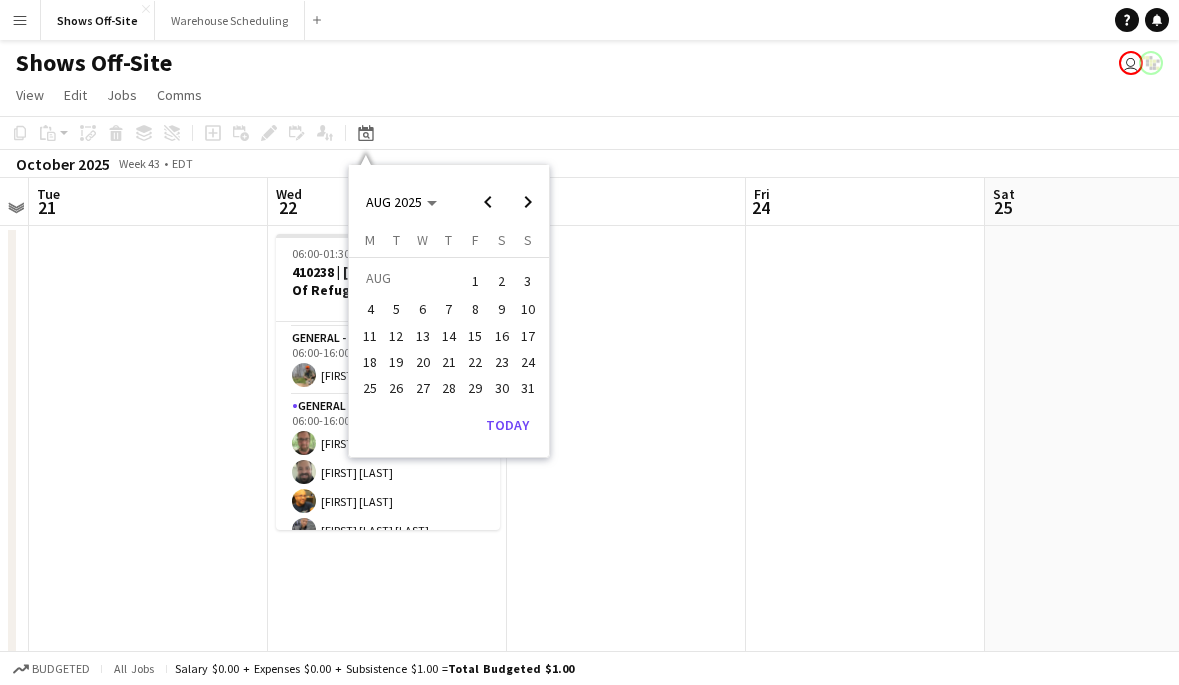 click on "17" at bounding box center [528, 336] 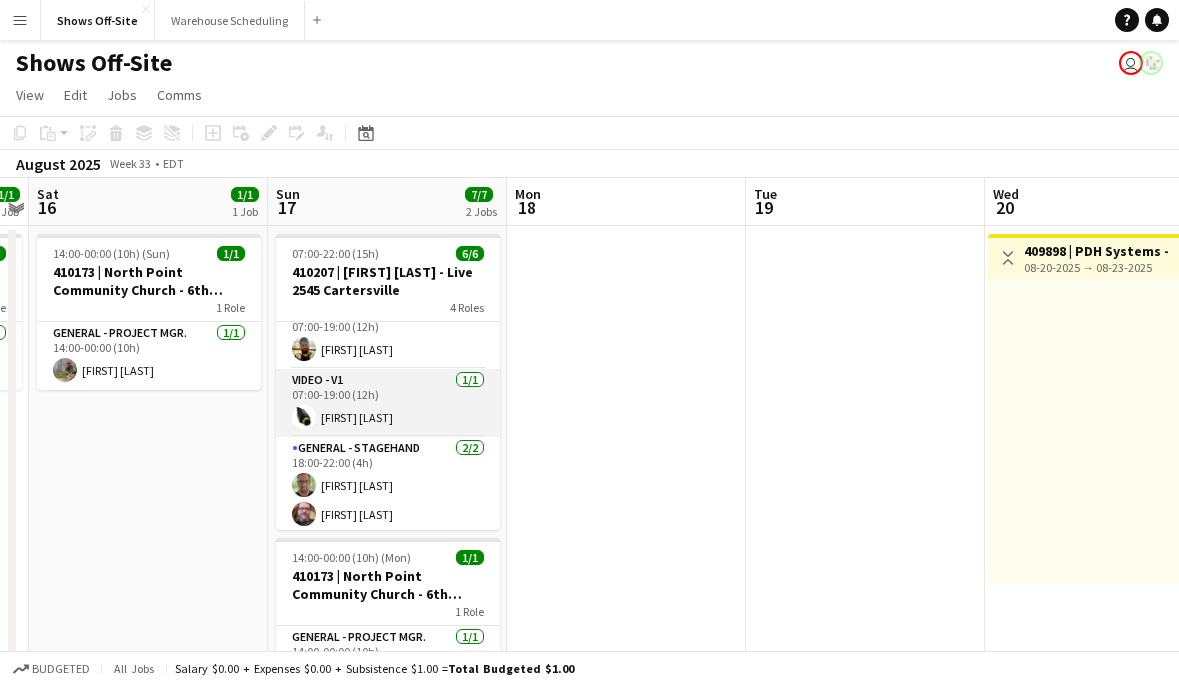 scroll, scrollTop: 122, scrollLeft: 0, axis: vertical 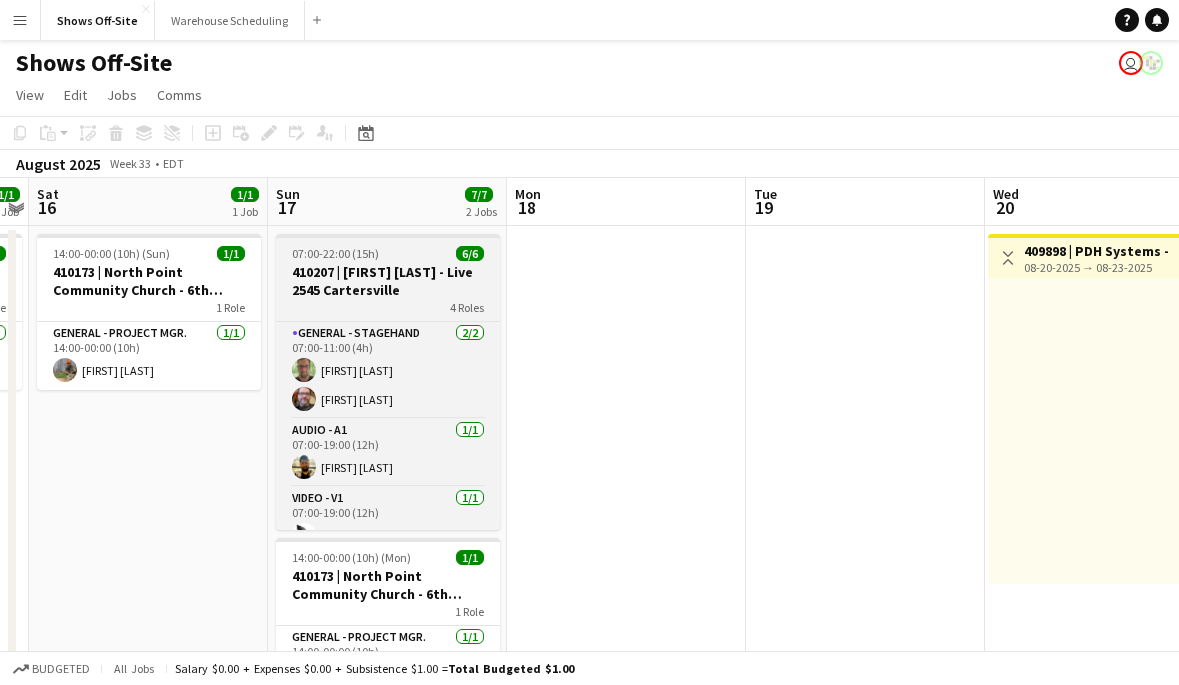 click on "07:00-22:00 (15h)" at bounding box center [335, 253] 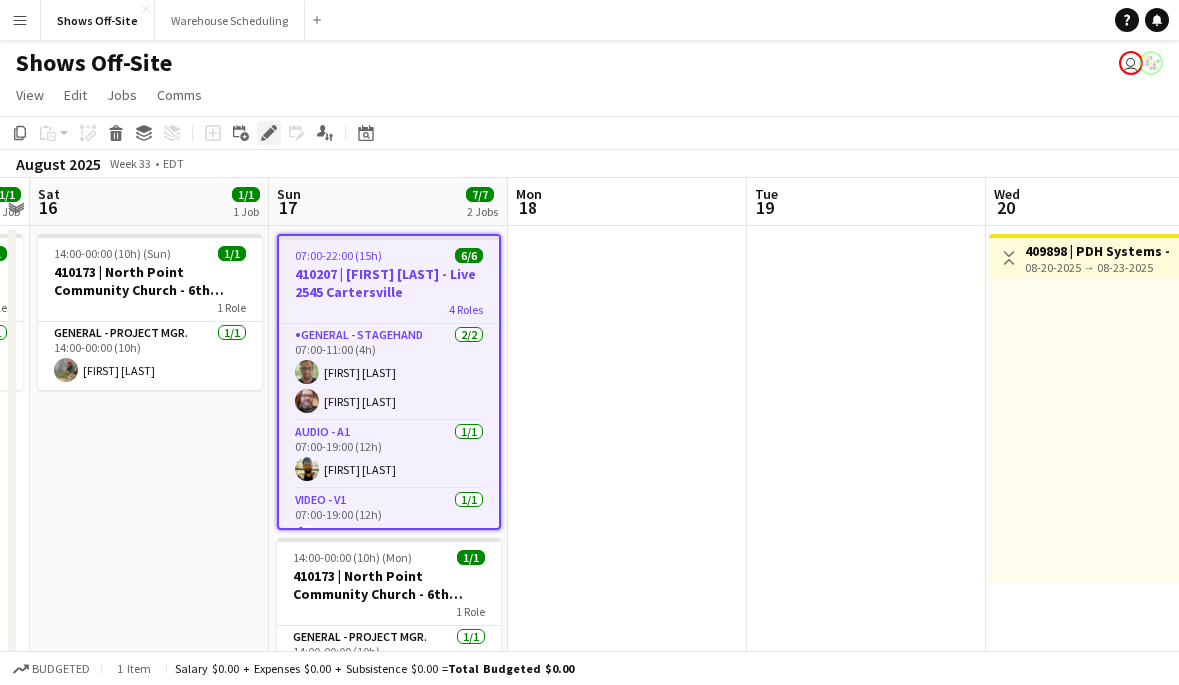 click at bounding box center [268, 133] 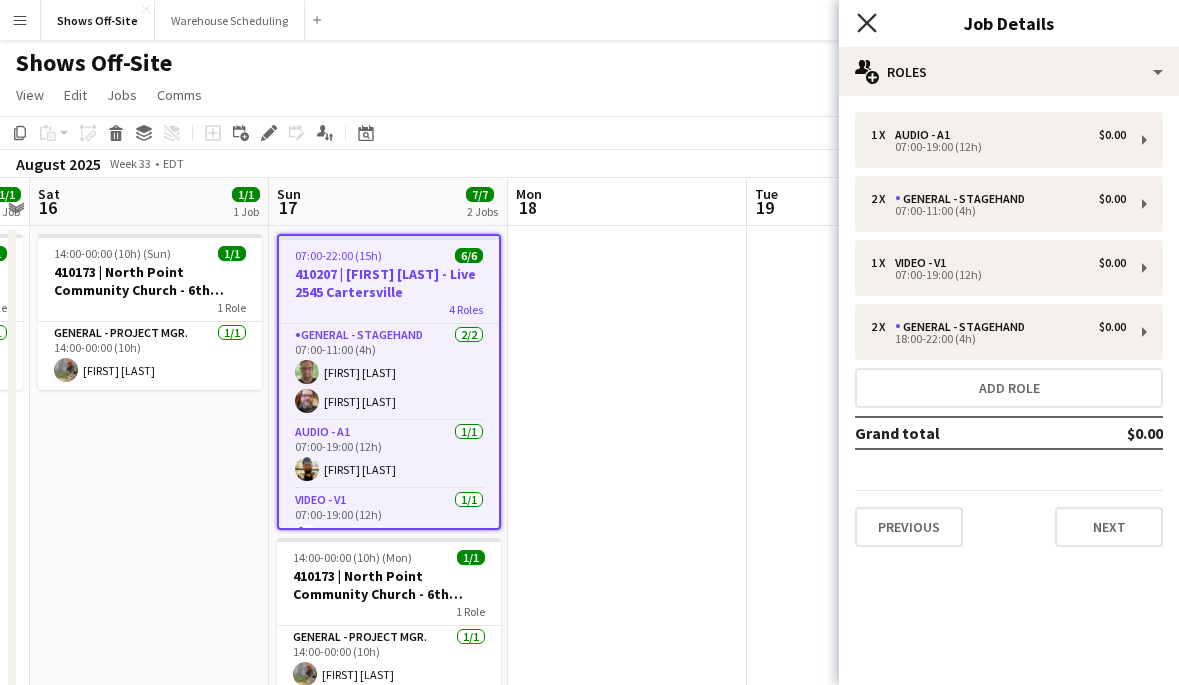 click on "Close pop-in" at bounding box center [866, 22] 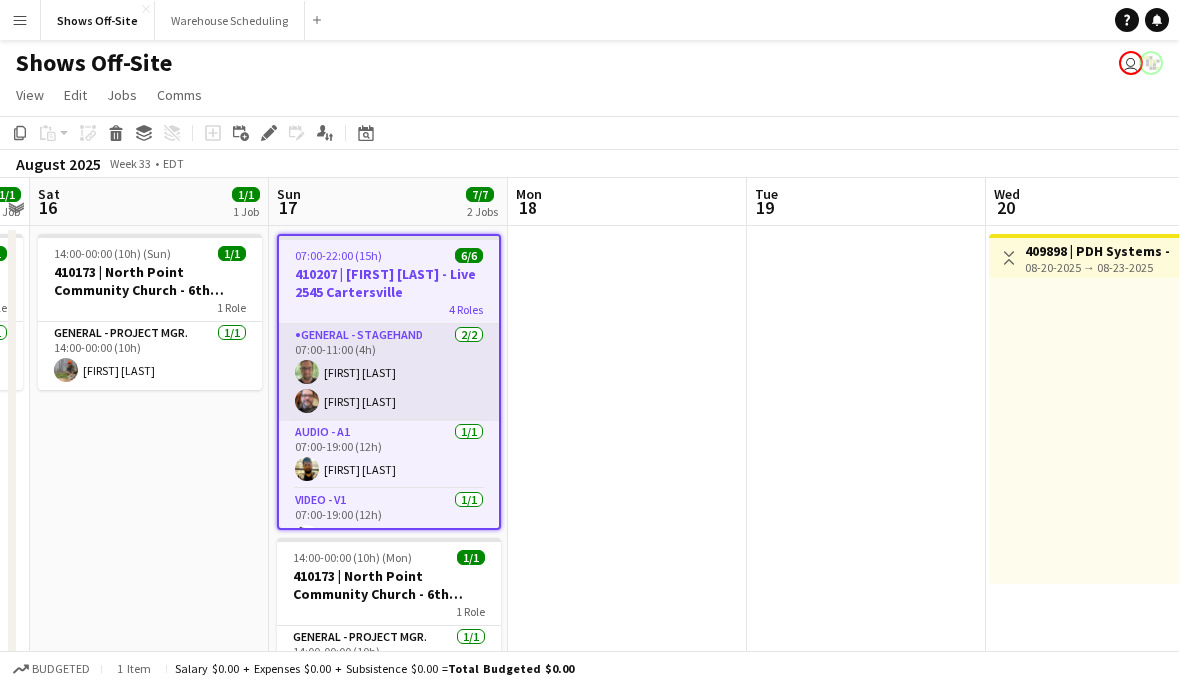 click on "General - Stagehand   2/2   07:00-11:00 (4h)
[FIRST] [LAST]  [FIRST] [LAST]" at bounding box center [389, 372] 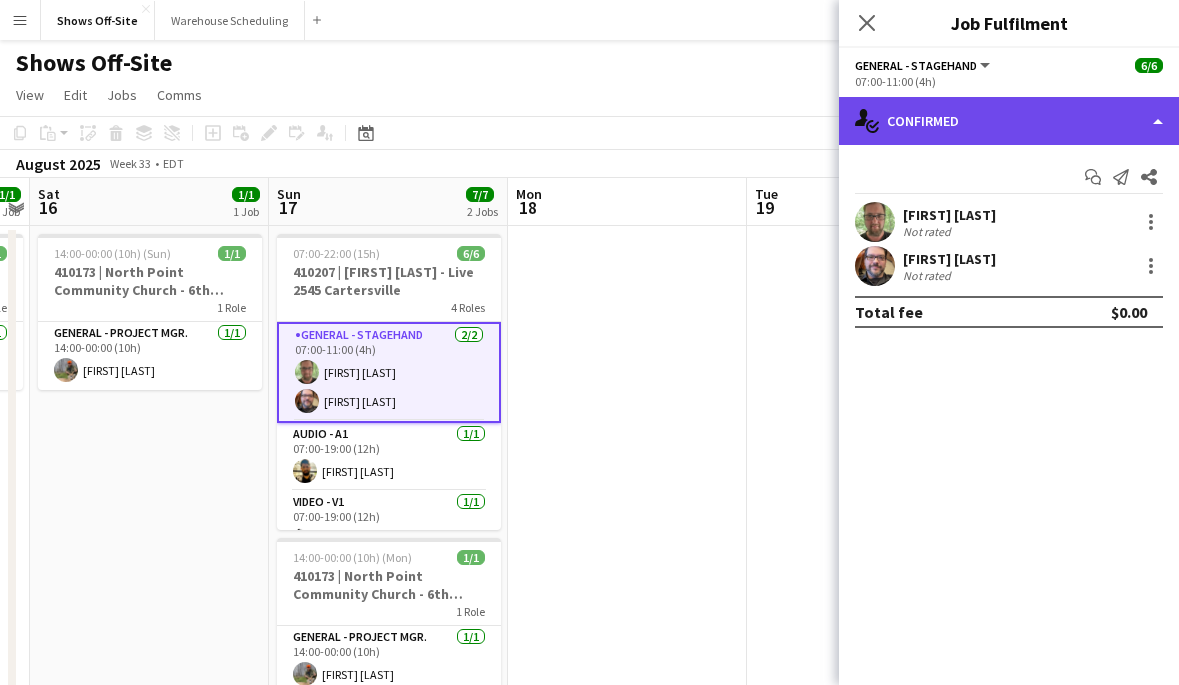 click on "single-neutral-actions-check-2
Confirmed" at bounding box center [1009, 121] 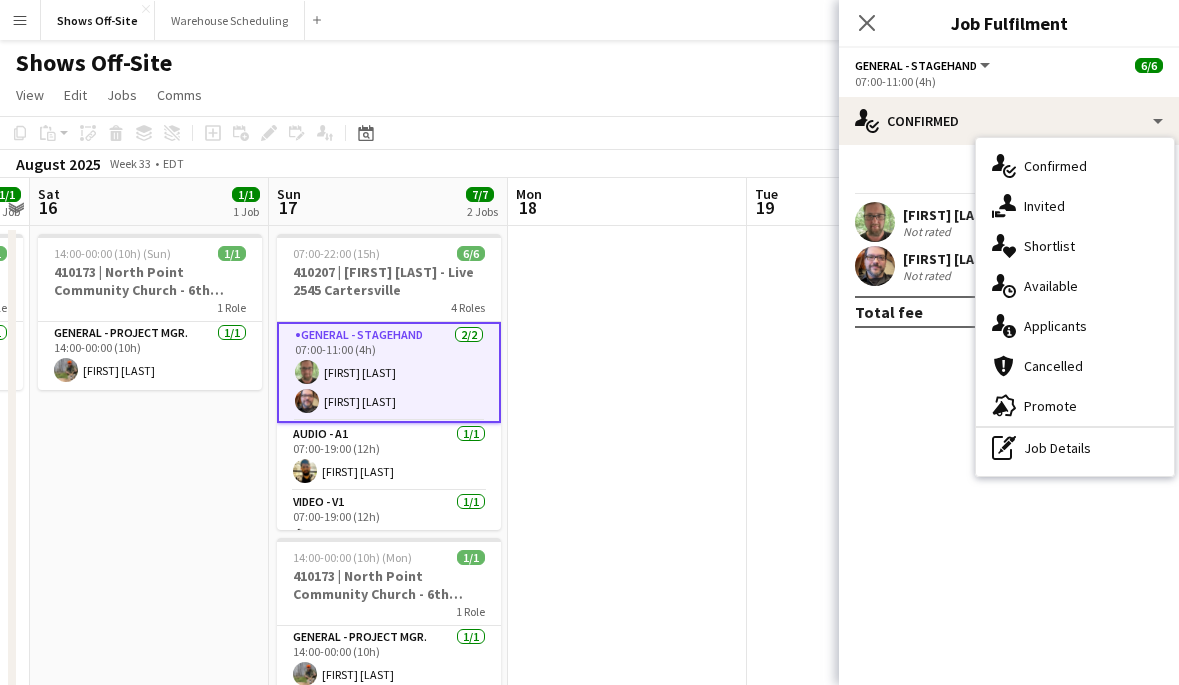 click on "single-neutral-actions-information
Applicants" at bounding box center [1075, 326] 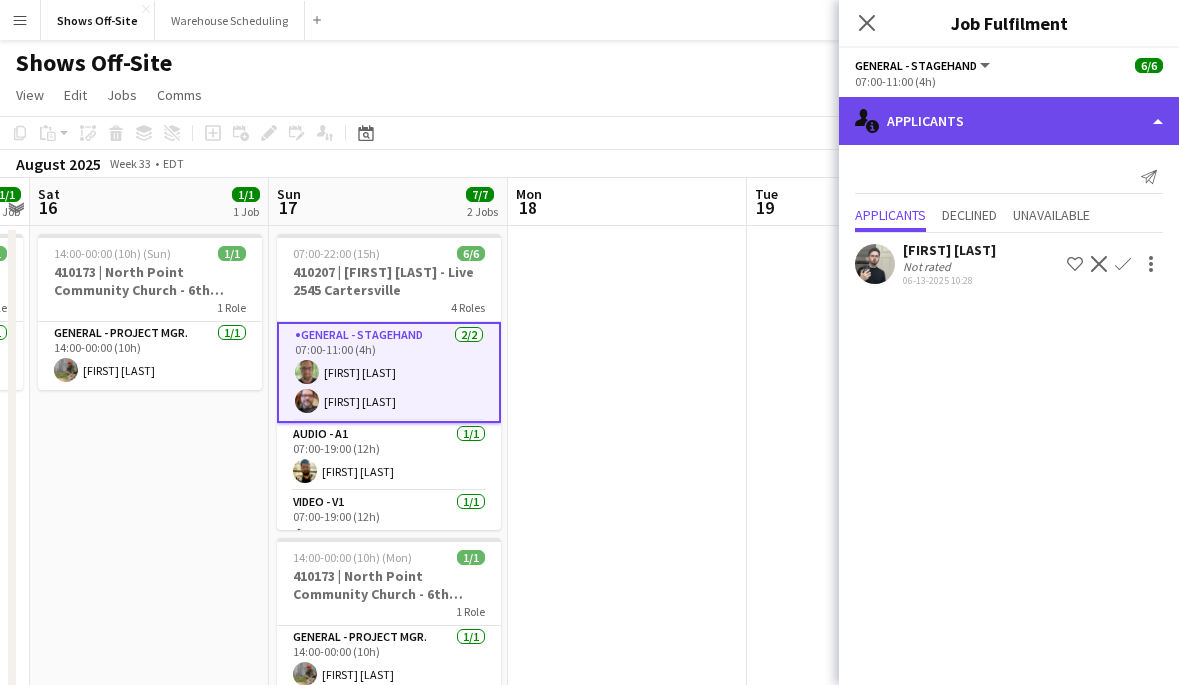 click on "single-neutral-actions-information
Applicants" at bounding box center [1009, 121] 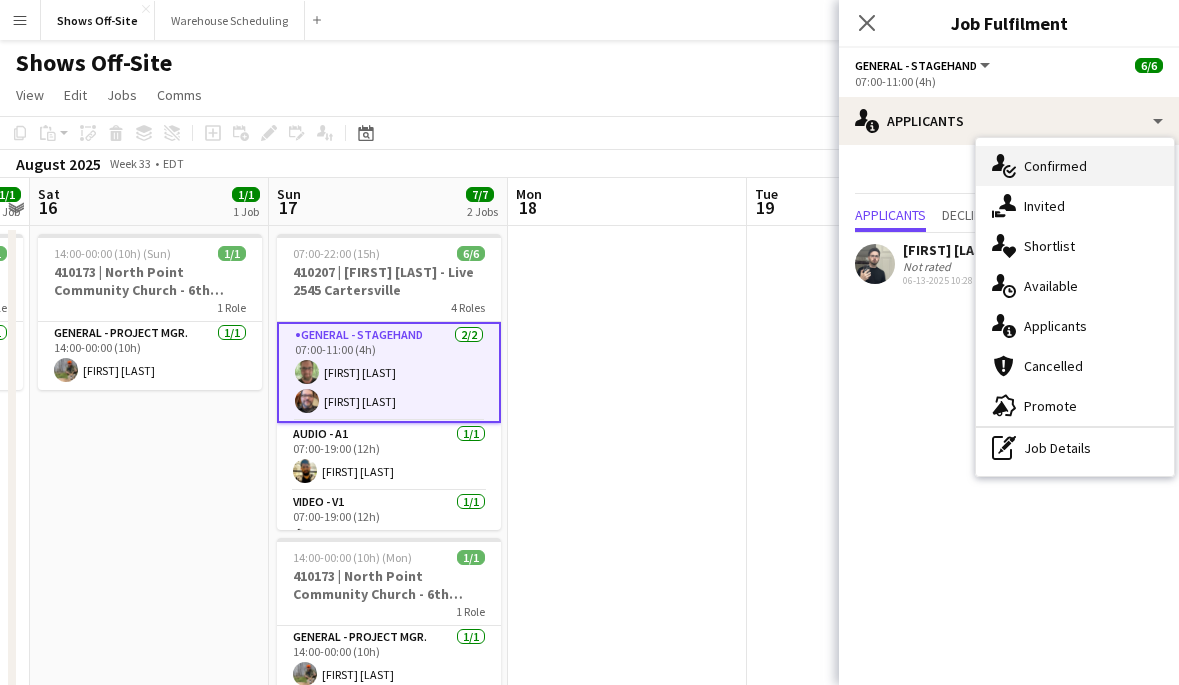 click on "single-neutral-actions-check-2
Confirmed" at bounding box center (1075, 166) 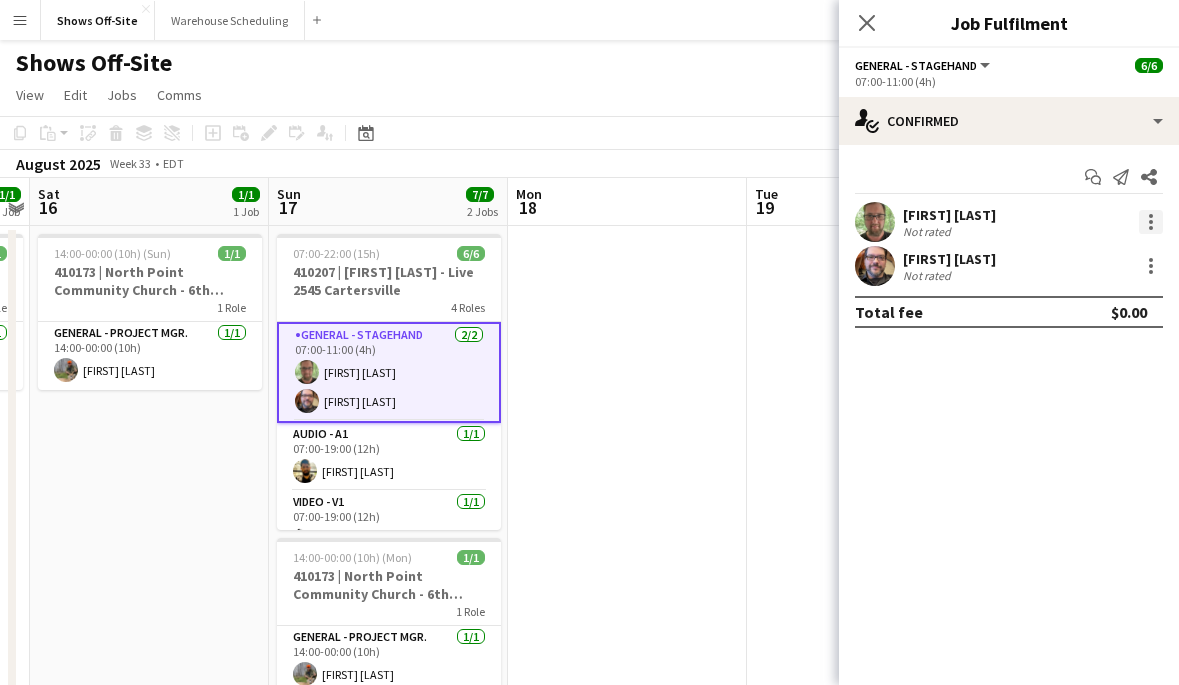 click at bounding box center [1151, 222] 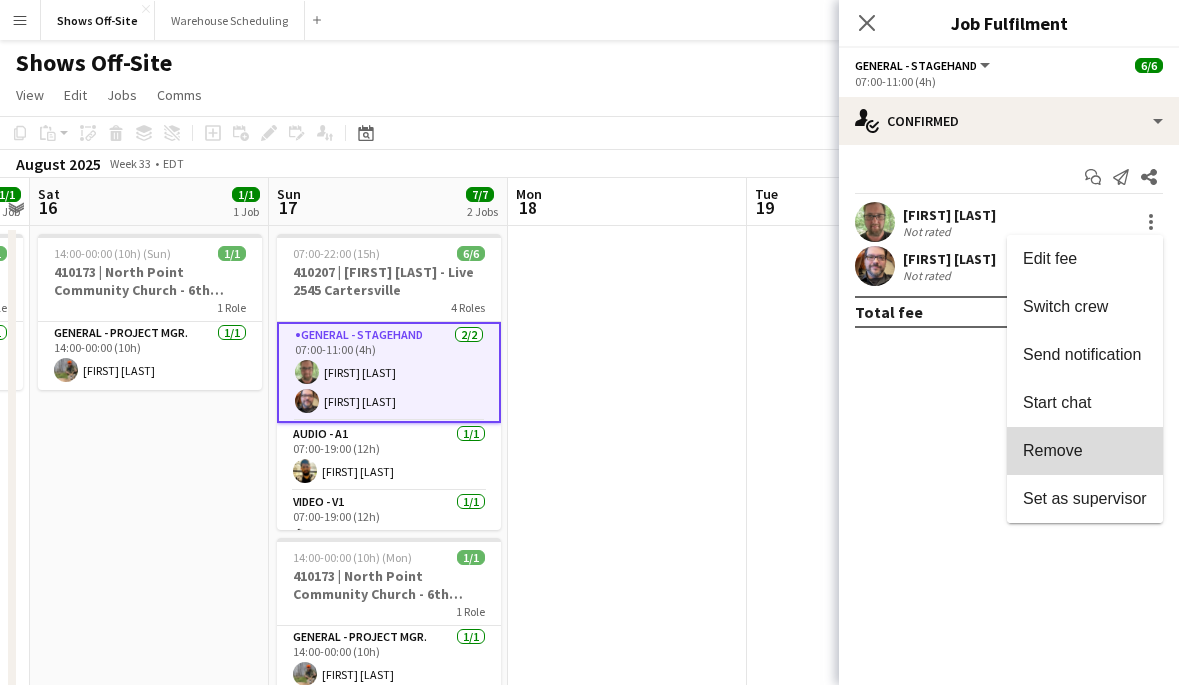 click on "Remove" at bounding box center [1085, 451] 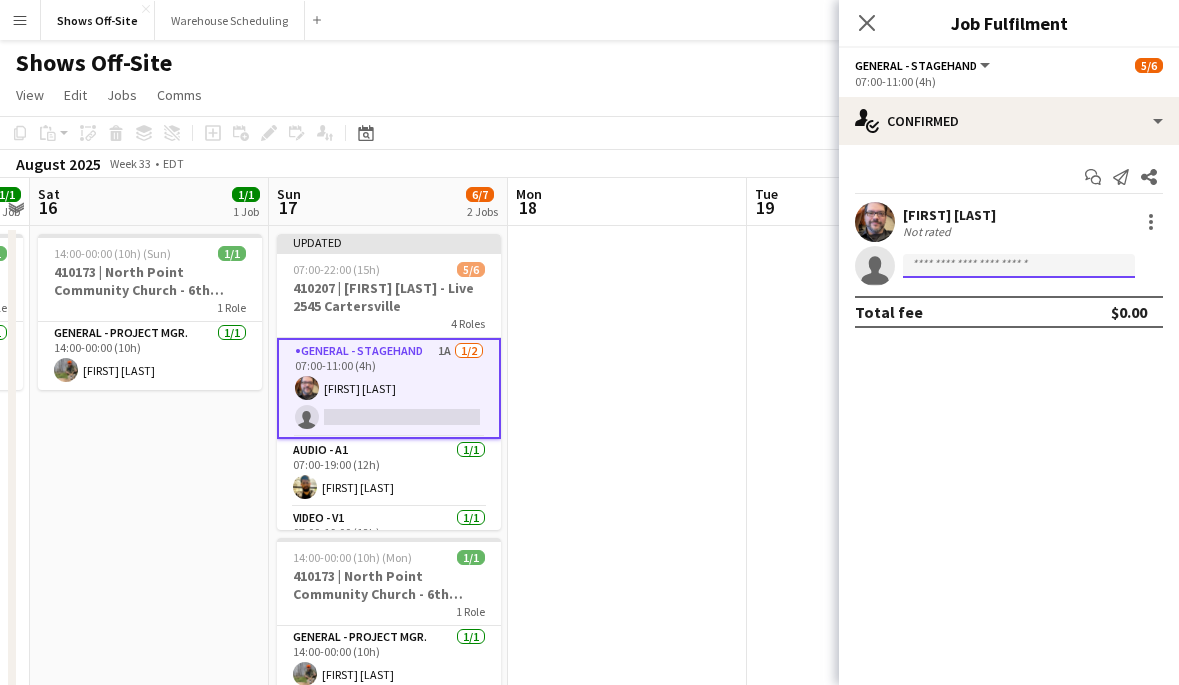 click at bounding box center [1019, 266] 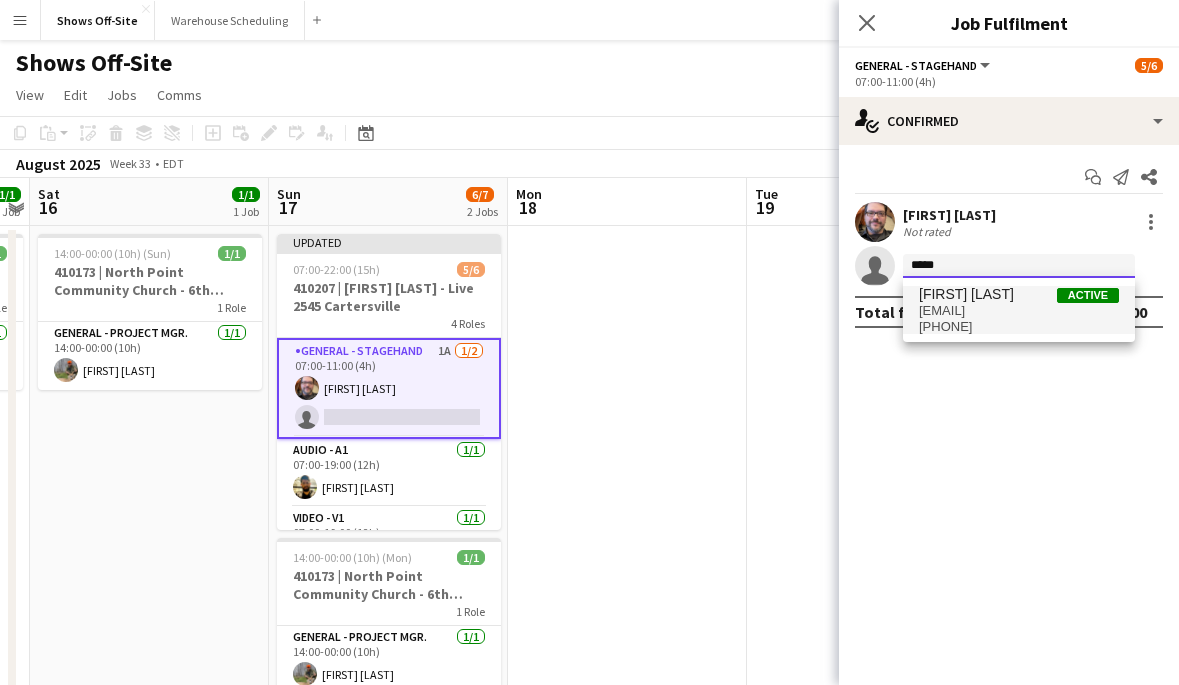 type on "*****" 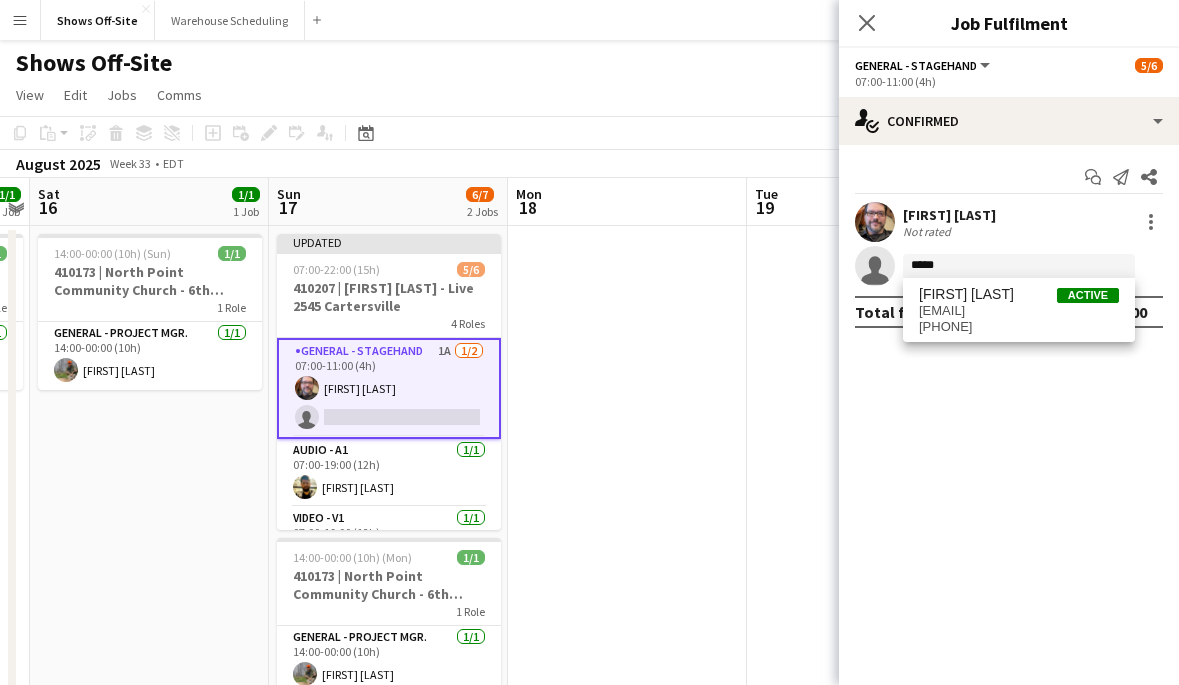 click on "[EMAIL]" at bounding box center (1019, 311) 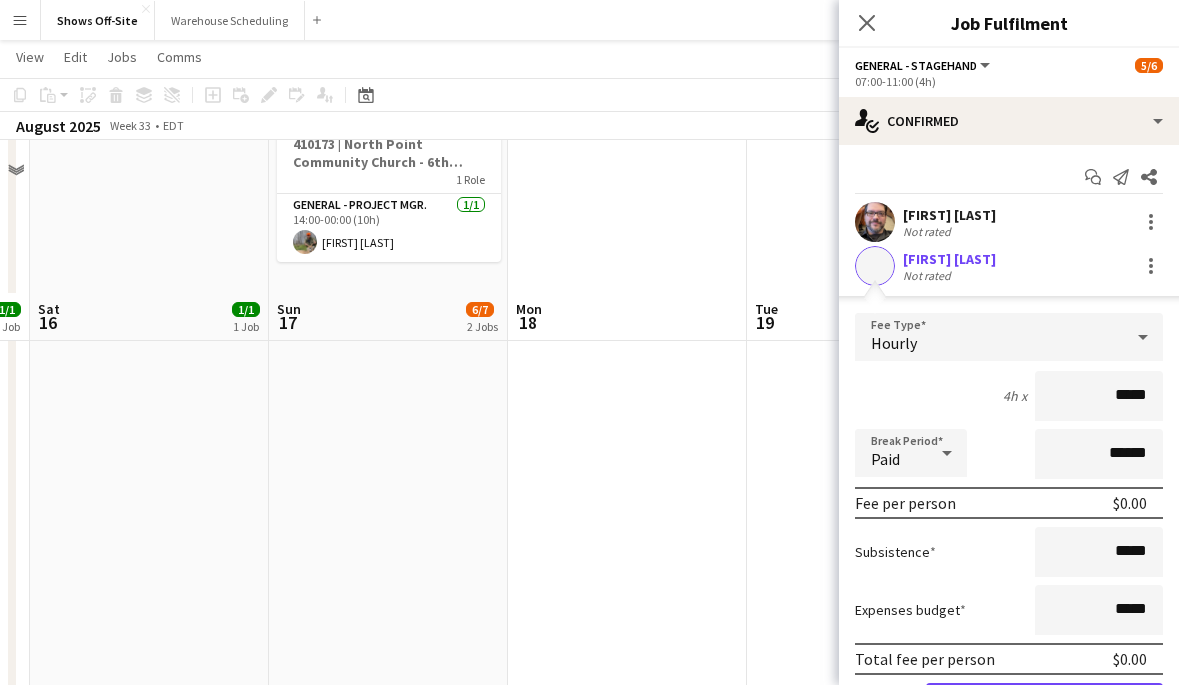 scroll, scrollTop: 583, scrollLeft: 0, axis: vertical 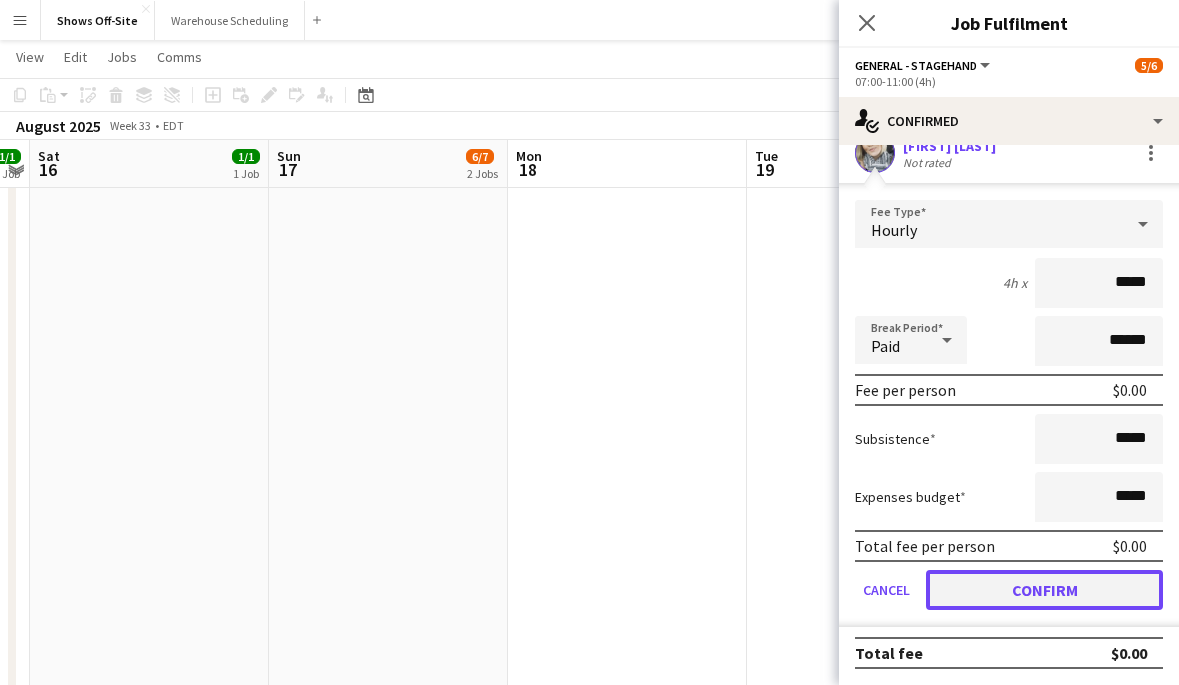 click on "Confirm" at bounding box center [1044, 590] 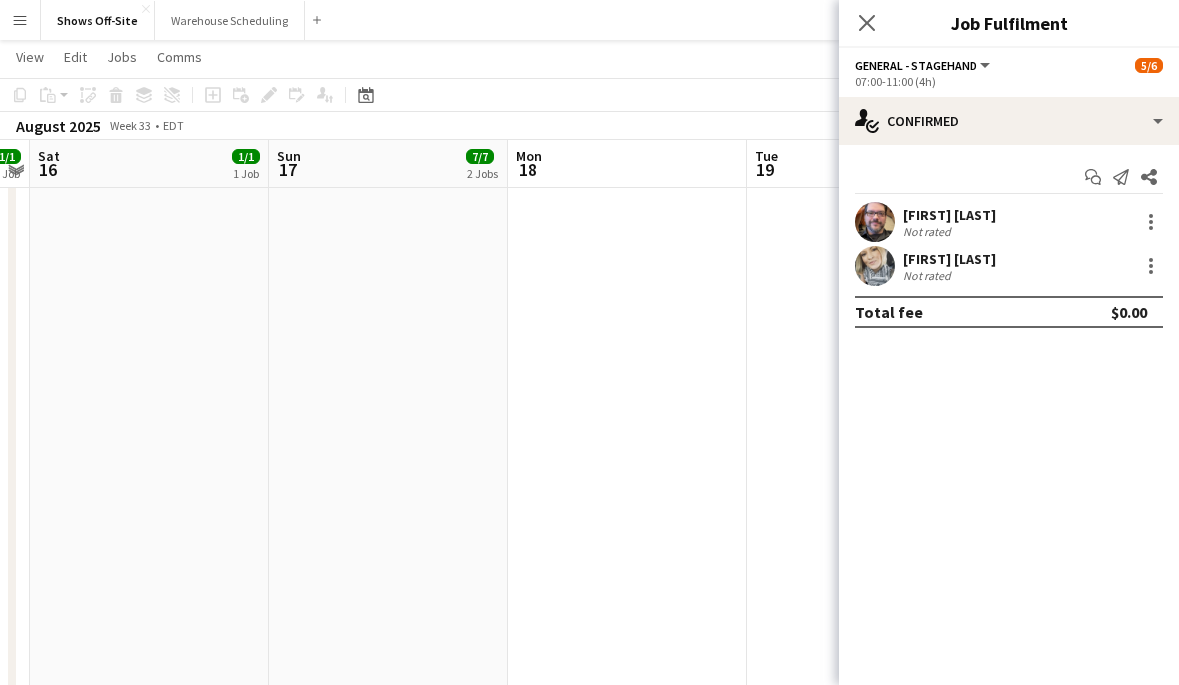 scroll, scrollTop: 0, scrollLeft: 0, axis: both 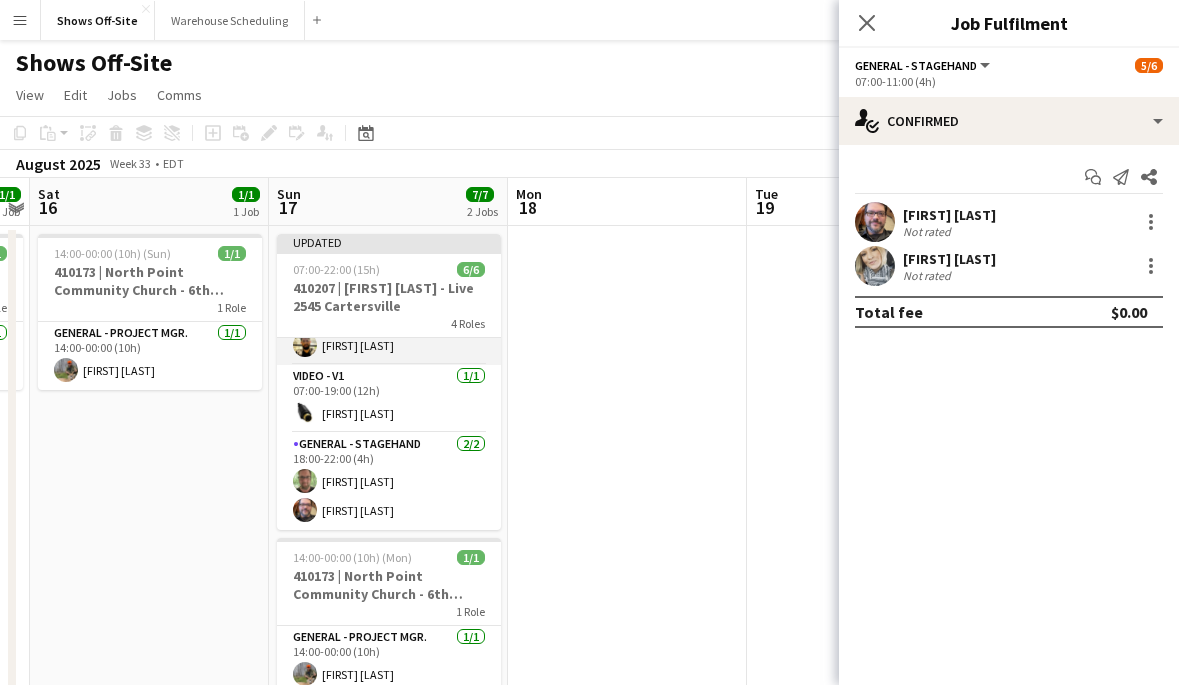 click on "General - Stagehand   2/2   18:00-22:00 (4h)
[FIRST] [LAST]  [FIRST] [LAST]" at bounding box center [389, 481] 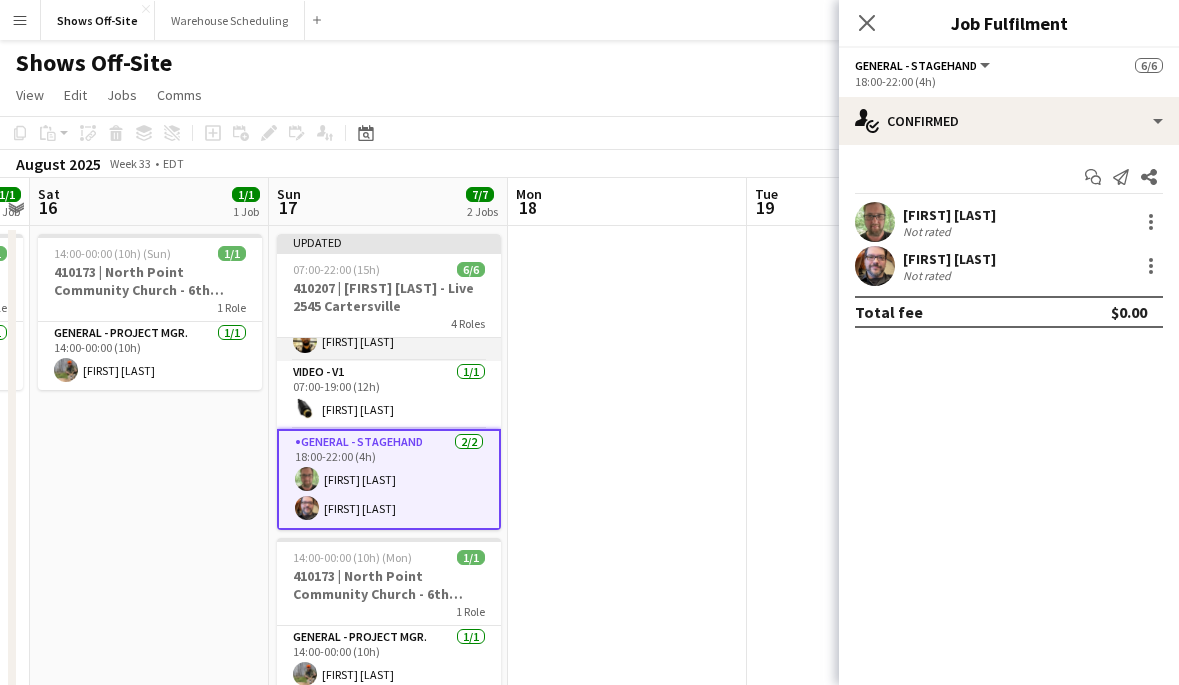 scroll, scrollTop: 138, scrollLeft: 0, axis: vertical 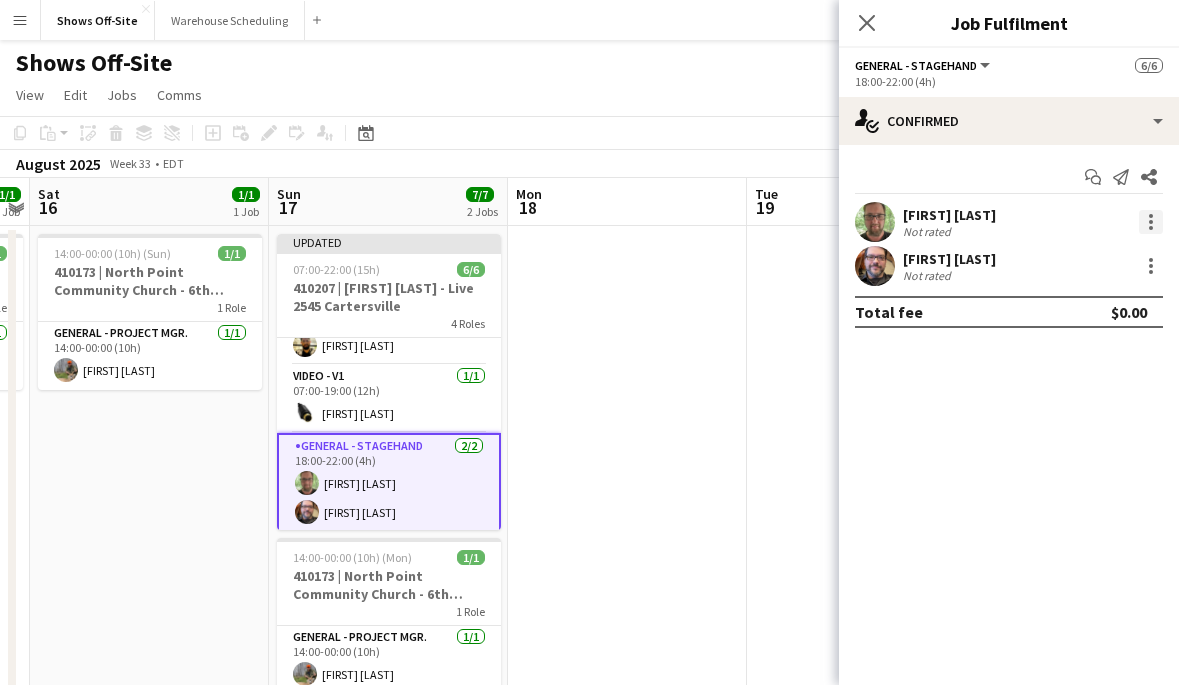 click at bounding box center [1151, 222] 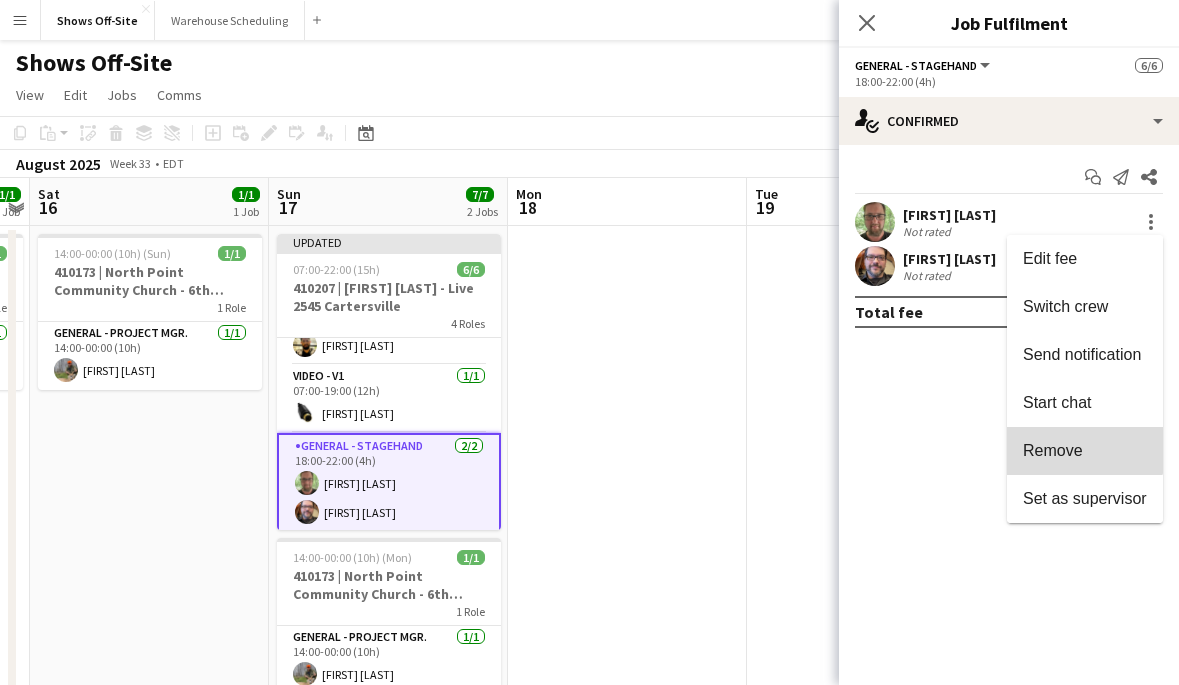 click on "Remove" at bounding box center [1085, 451] 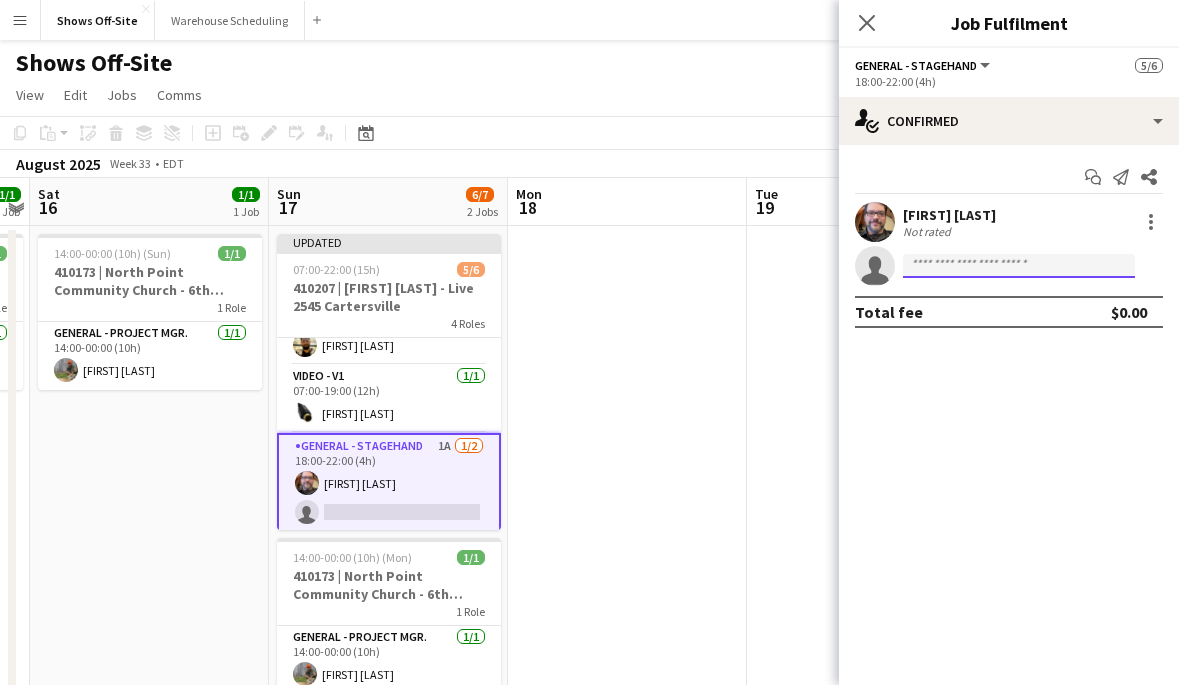 click at bounding box center [1019, 266] 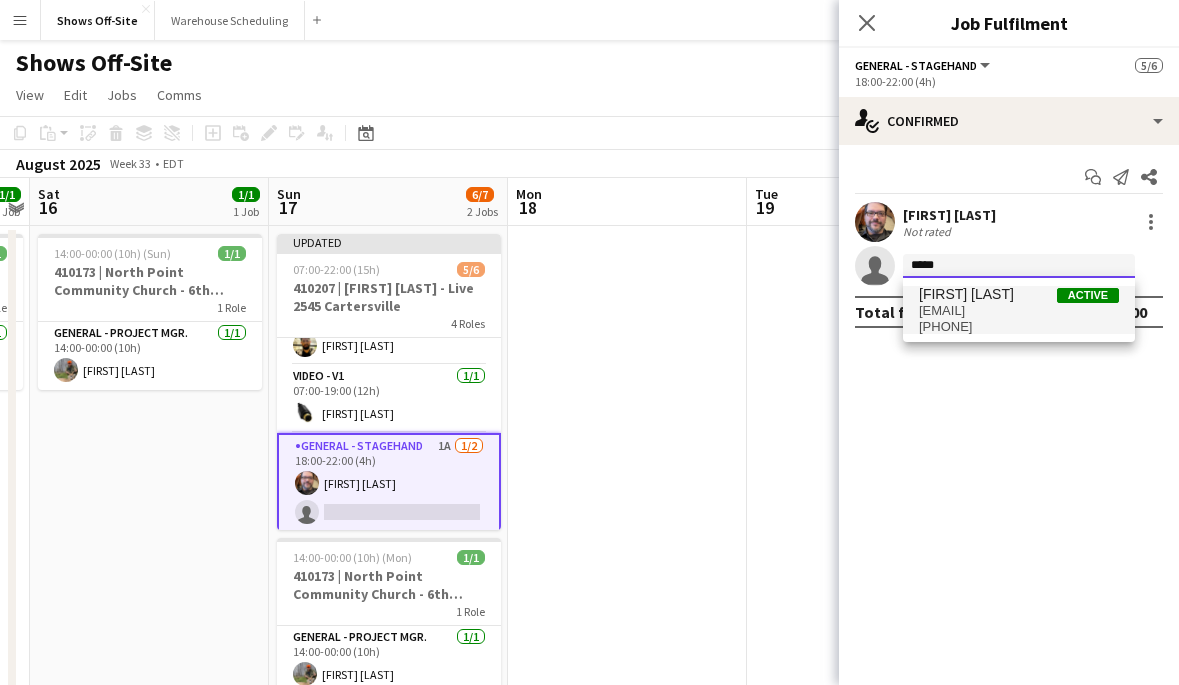 type on "*****" 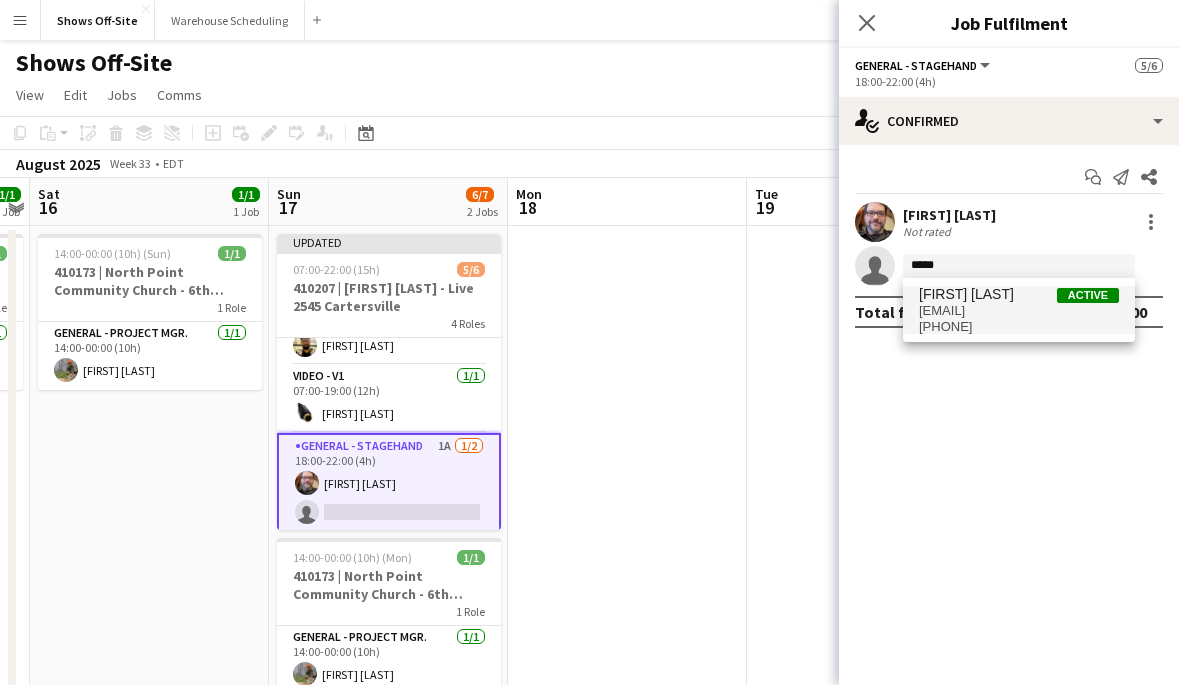 click on "[FIRST] [LAST]  Active" at bounding box center [1019, 294] 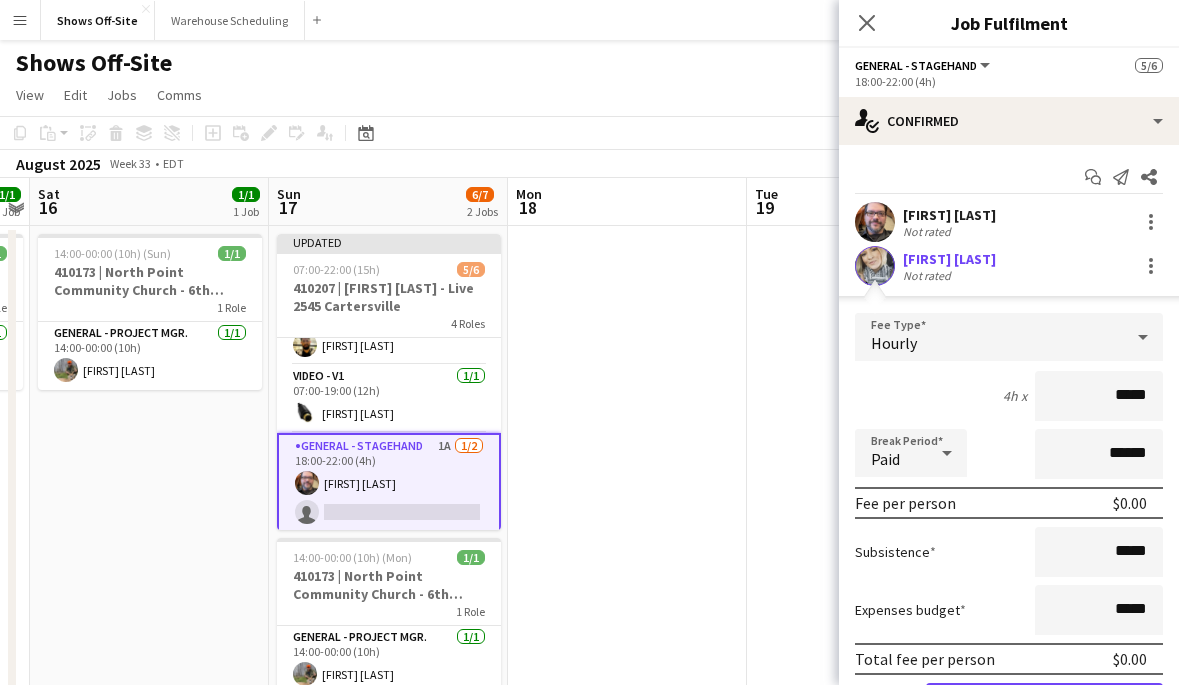 scroll, scrollTop: 113, scrollLeft: 0, axis: vertical 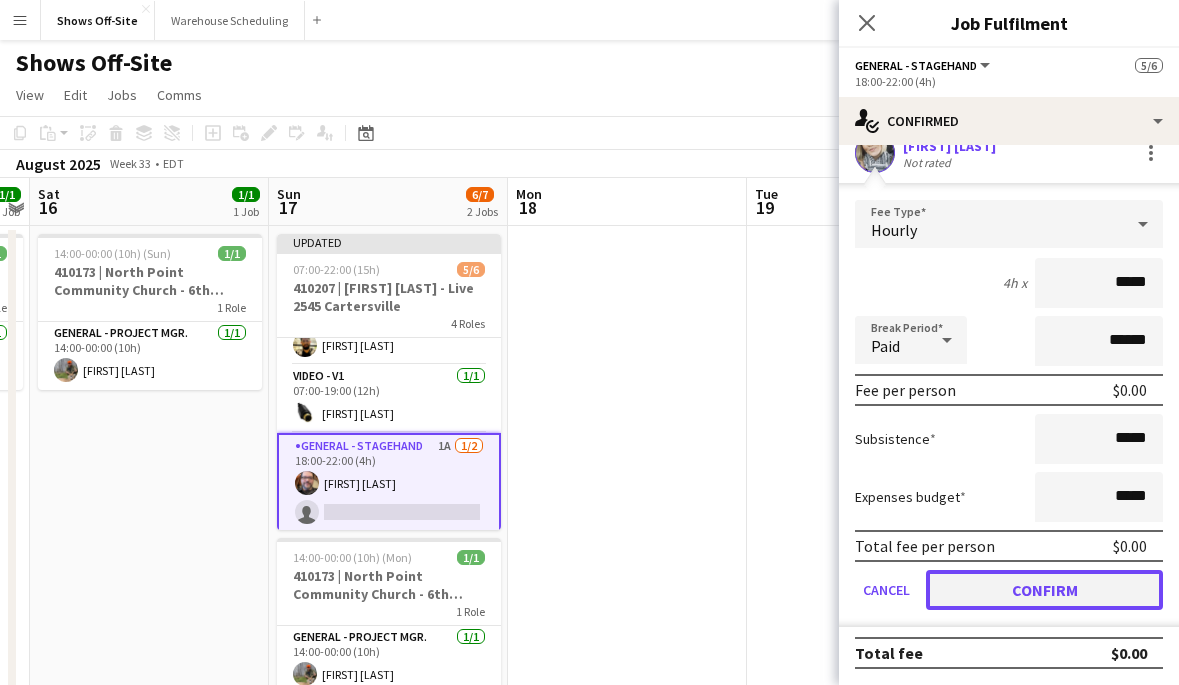 click on "Confirm" at bounding box center [1044, 590] 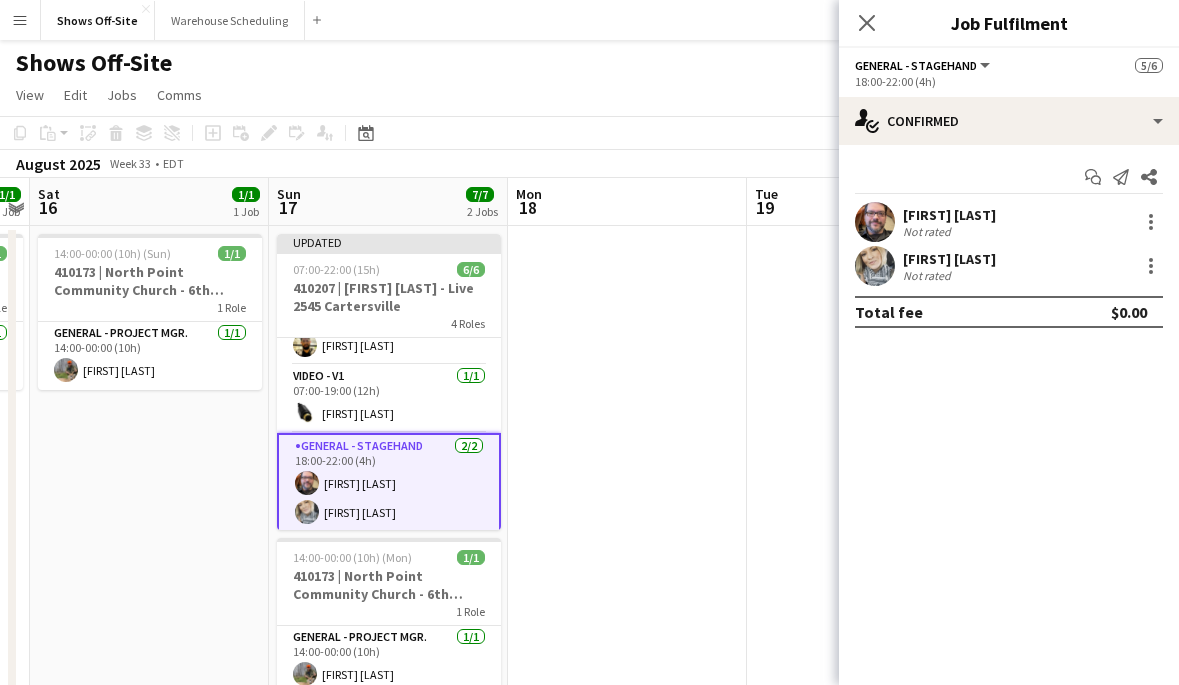 scroll, scrollTop: 0, scrollLeft: 0, axis: both 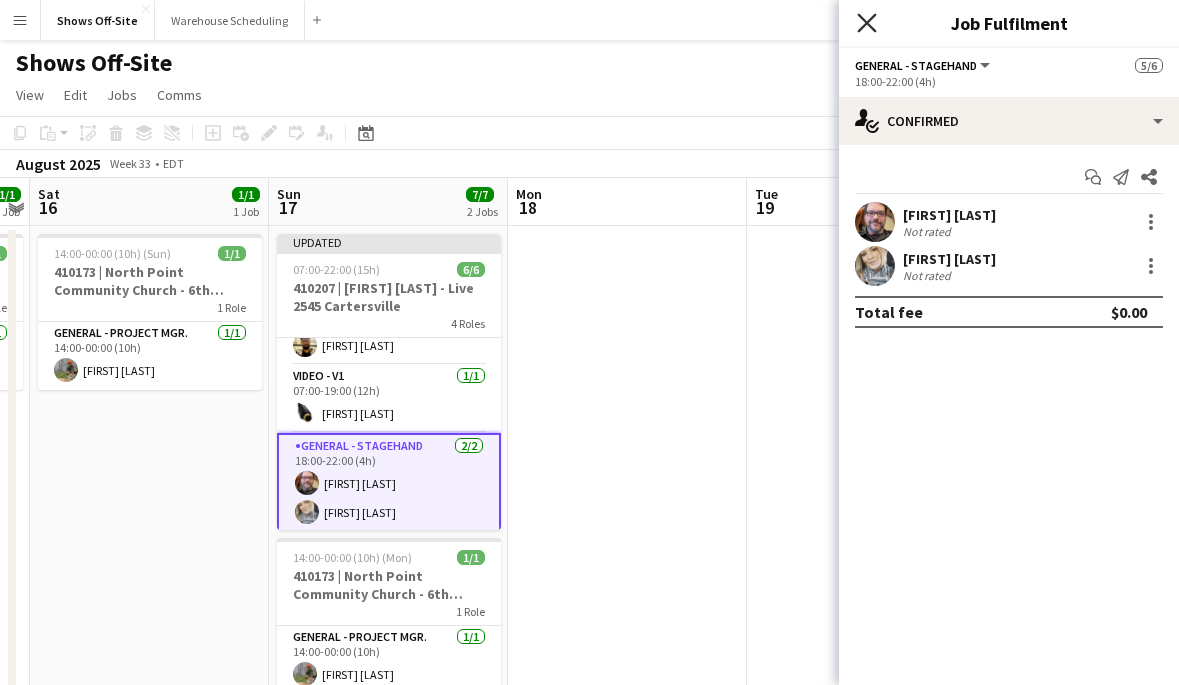 click on "Close pop-in" at bounding box center (866, 22) 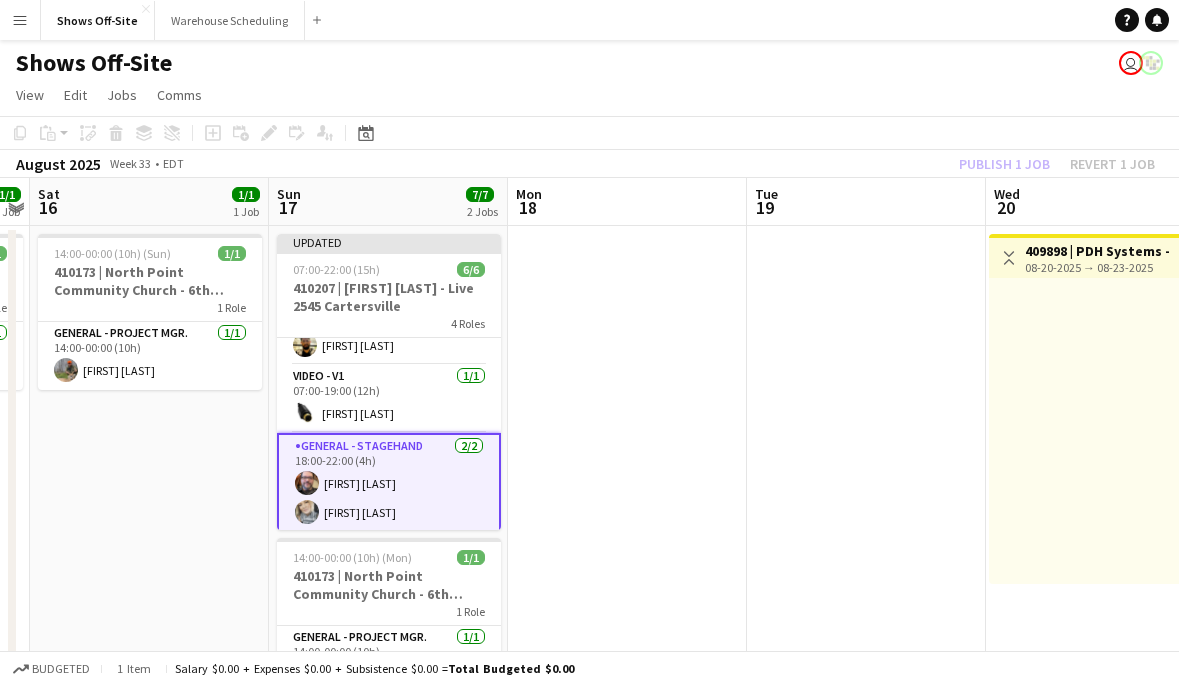 click on "View  Day view expanded Day view collapsed Month view Date picker Jump to today Expand Linked Jobs Collapse Linked Jobs  Edit  Copy
Command
C  Paste  Without Crew
Command
V With Crew
Command
Shift
V Paste as linked job  Group  Group Ungroup  Jobs  New Job Edit Job Delete Job New Linked Job Edit Linked Jobs Job fulfilment Promote Role Copy Role URL  Comms  Notify confirmed crew Create chat" at bounding box center (589, 97) 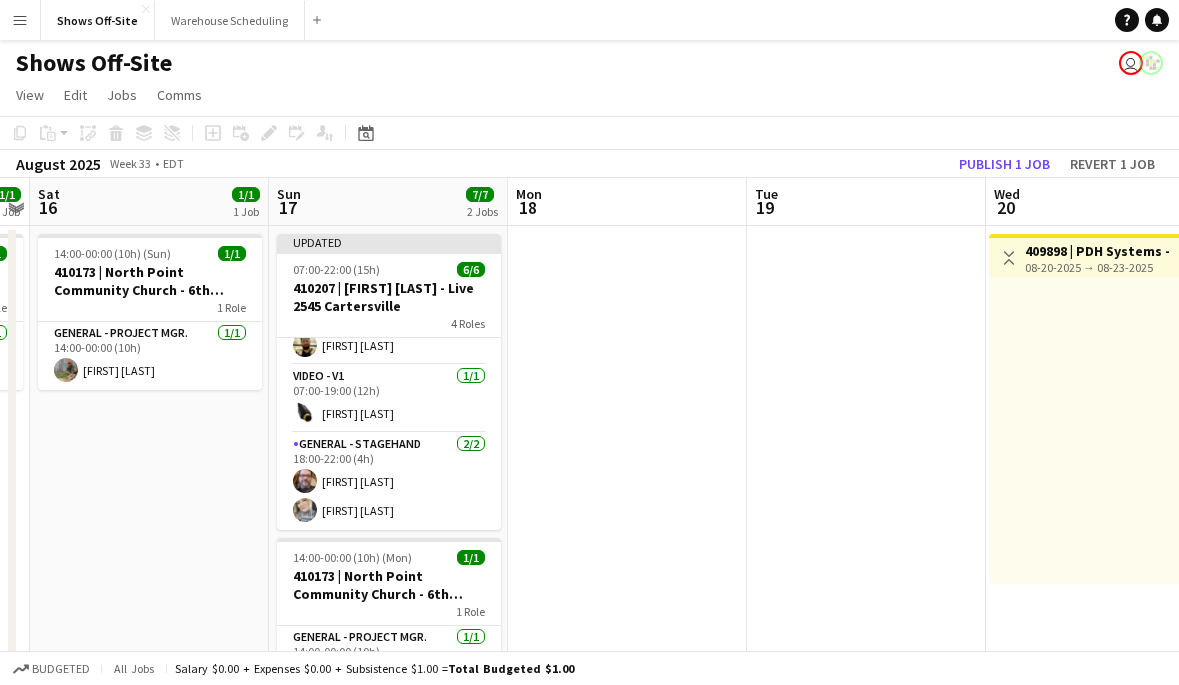 click on "Copy
Paste
Paste
Command
V Paste with crew
Command
Shift
V
Paste linked Job
Delete
Group
Ungroup
Add job
Add linked Job
Edit
Edit linked Job
Applicants
Date picker
AUG 2025 AUG 2025 Monday M Tuesday T Wednesday W Thursday T Friday F Saturday S Sunday S  AUG   1   2   3   4   5   6   7   8   9   10   11   12   13   14   15   16   17   18   19   20   21   22   23   24   25" at bounding box center [589, 133] 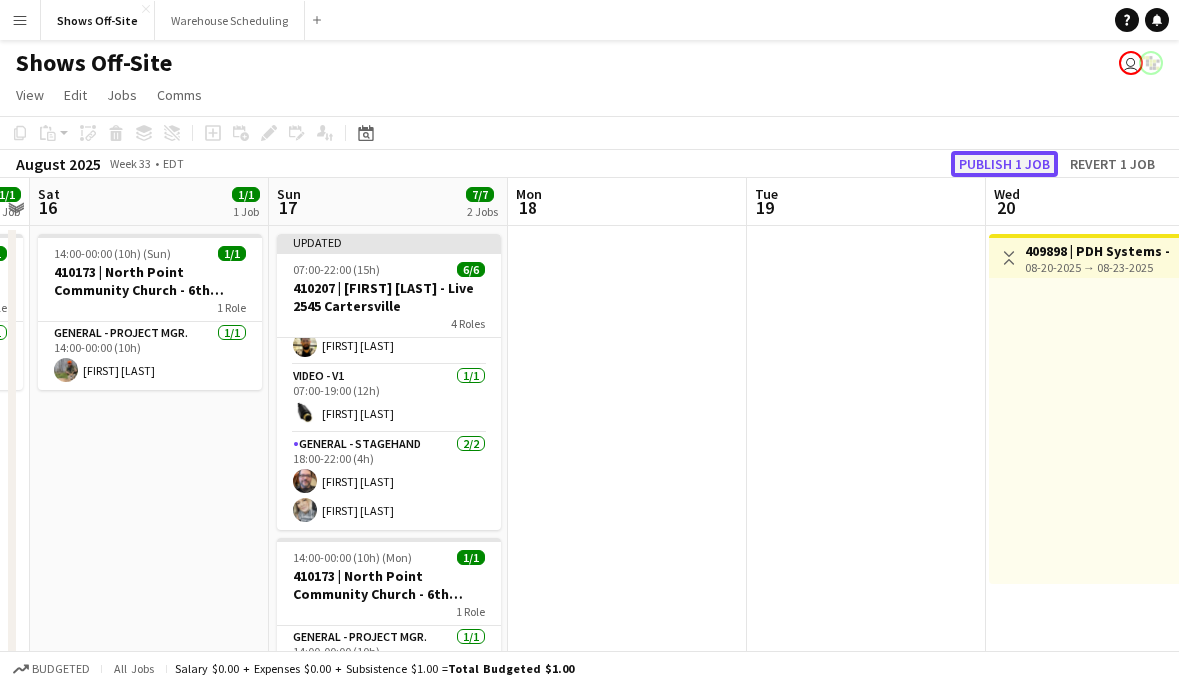 click on "Publish 1 job" at bounding box center [1004, 164] 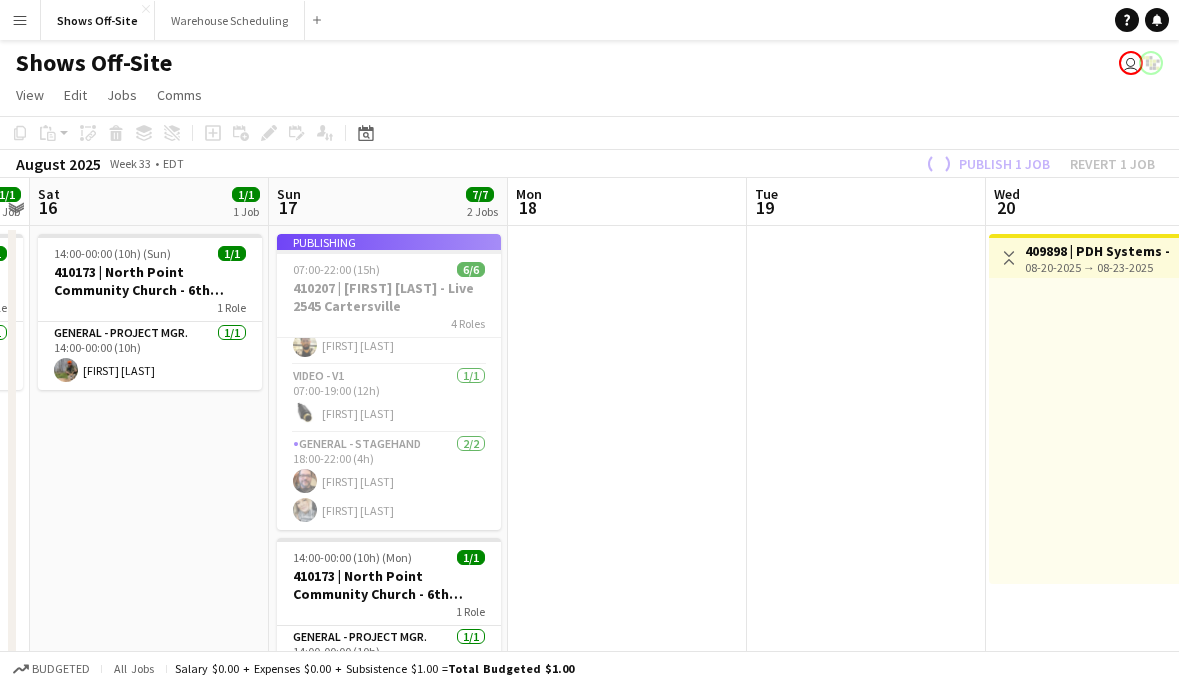 scroll, scrollTop: 122, scrollLeft: 0, axis: vertical 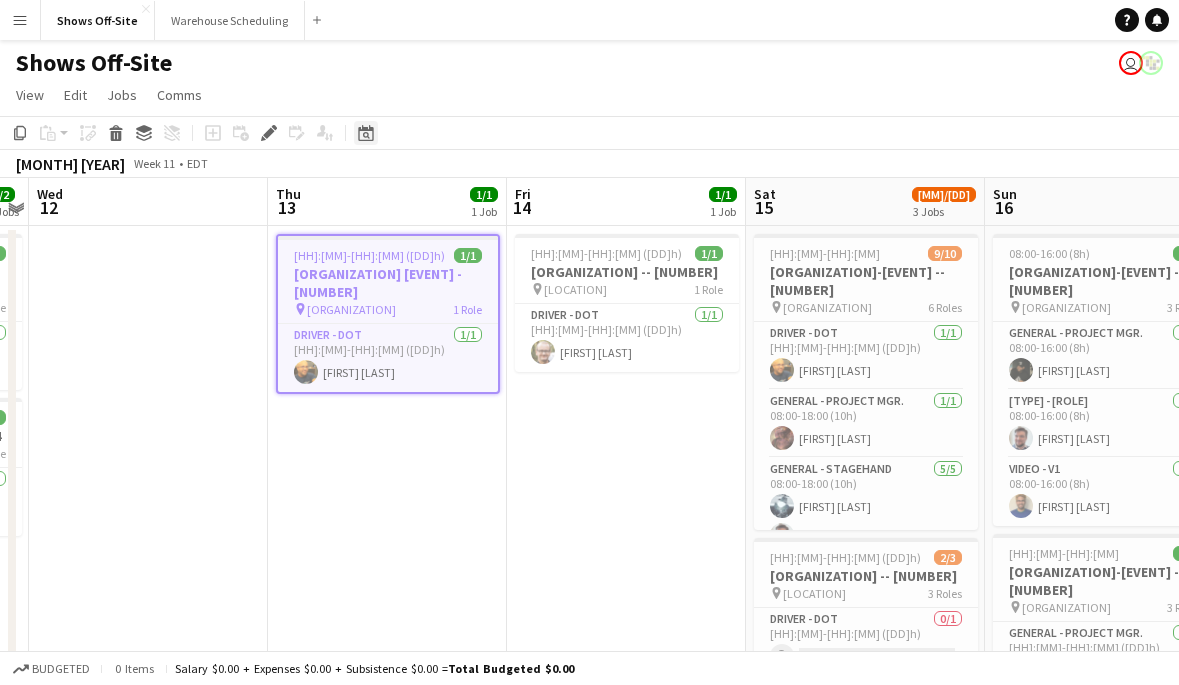click at bounding box center (365, 133) 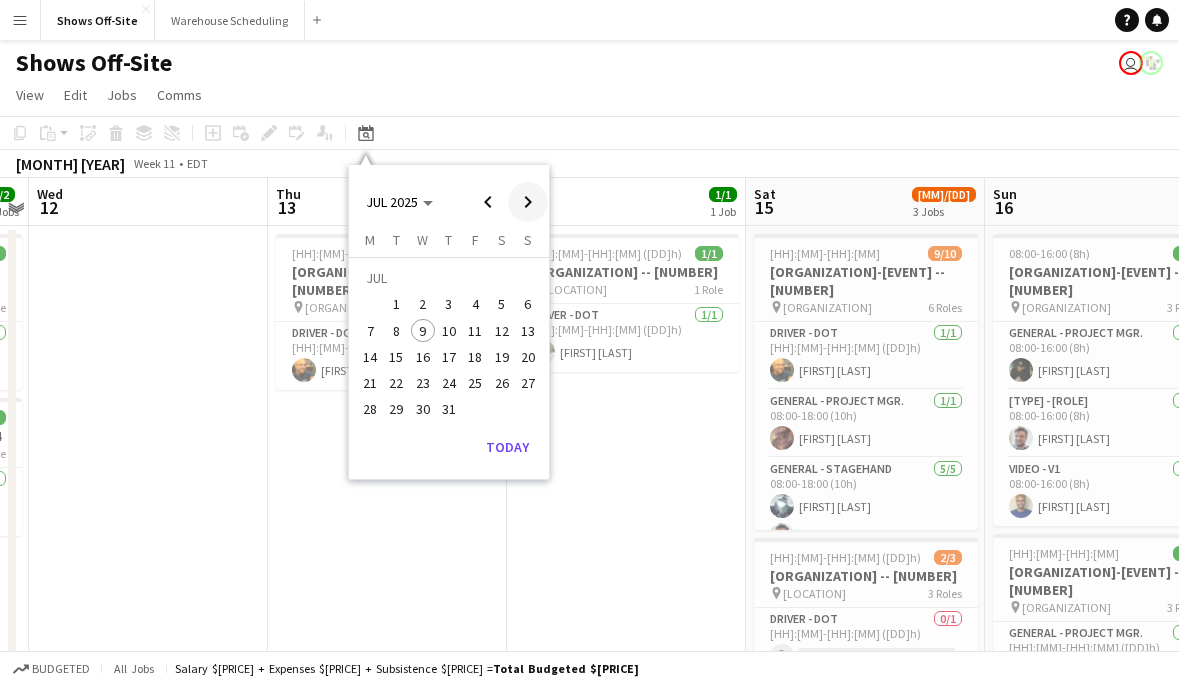 click at bounding box center (528, 202) 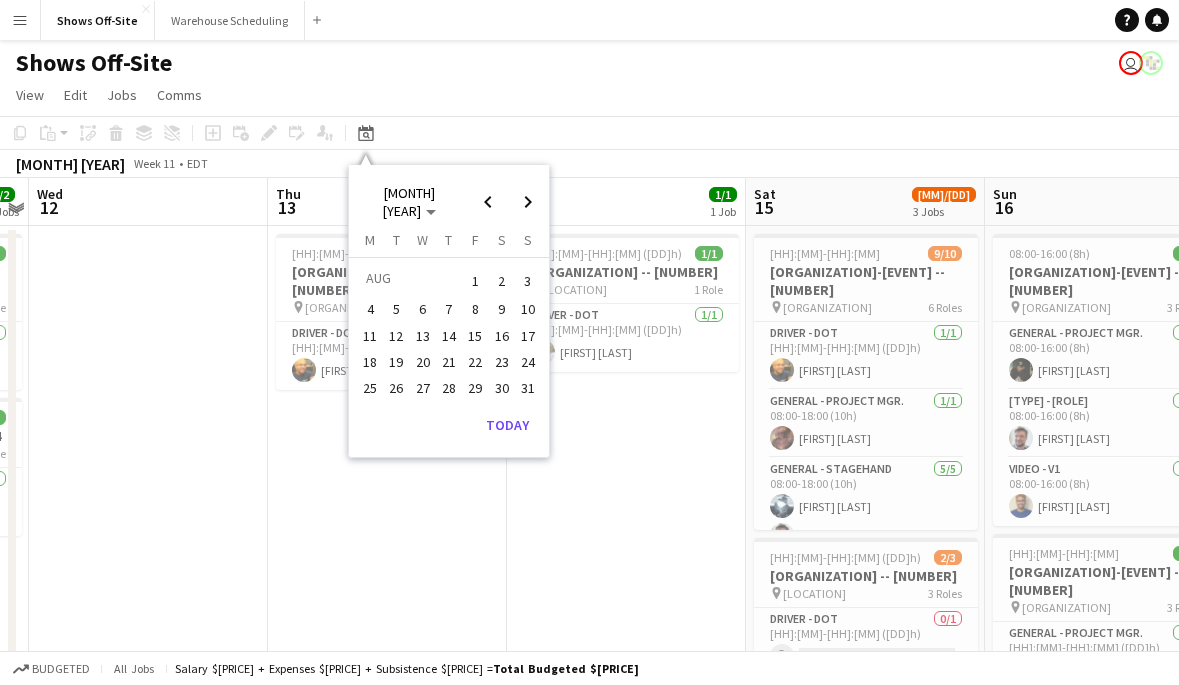 click on "17" at bounding box center [528, 336] 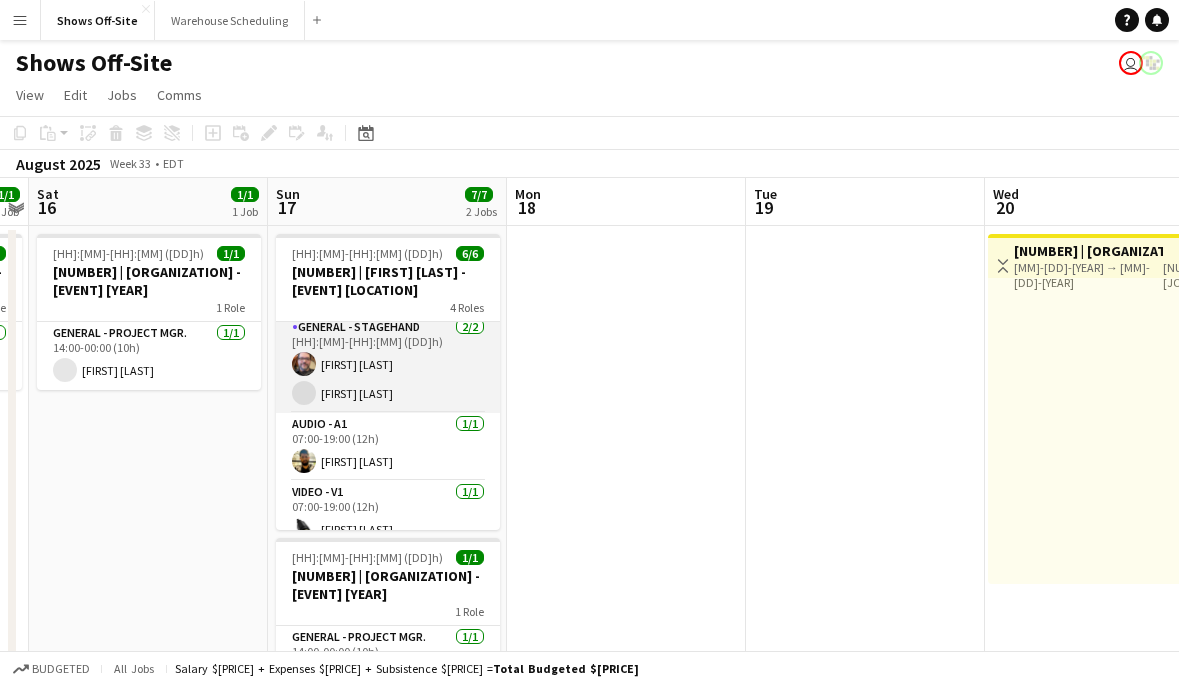 scroll, scrollTop: 0, scrollLeft: 0, axis: both 